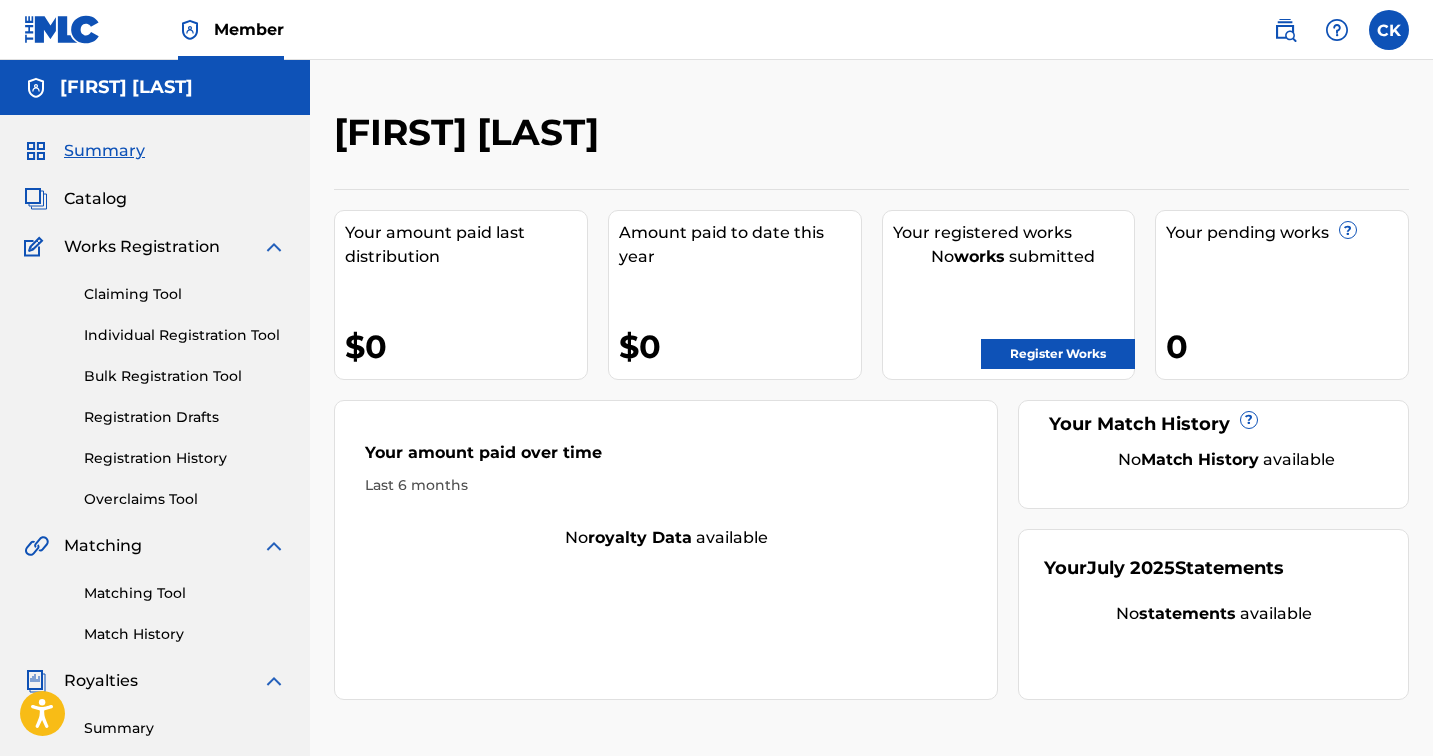 scroll, scrollTop: 0, scrollLeft: 0, axis: both 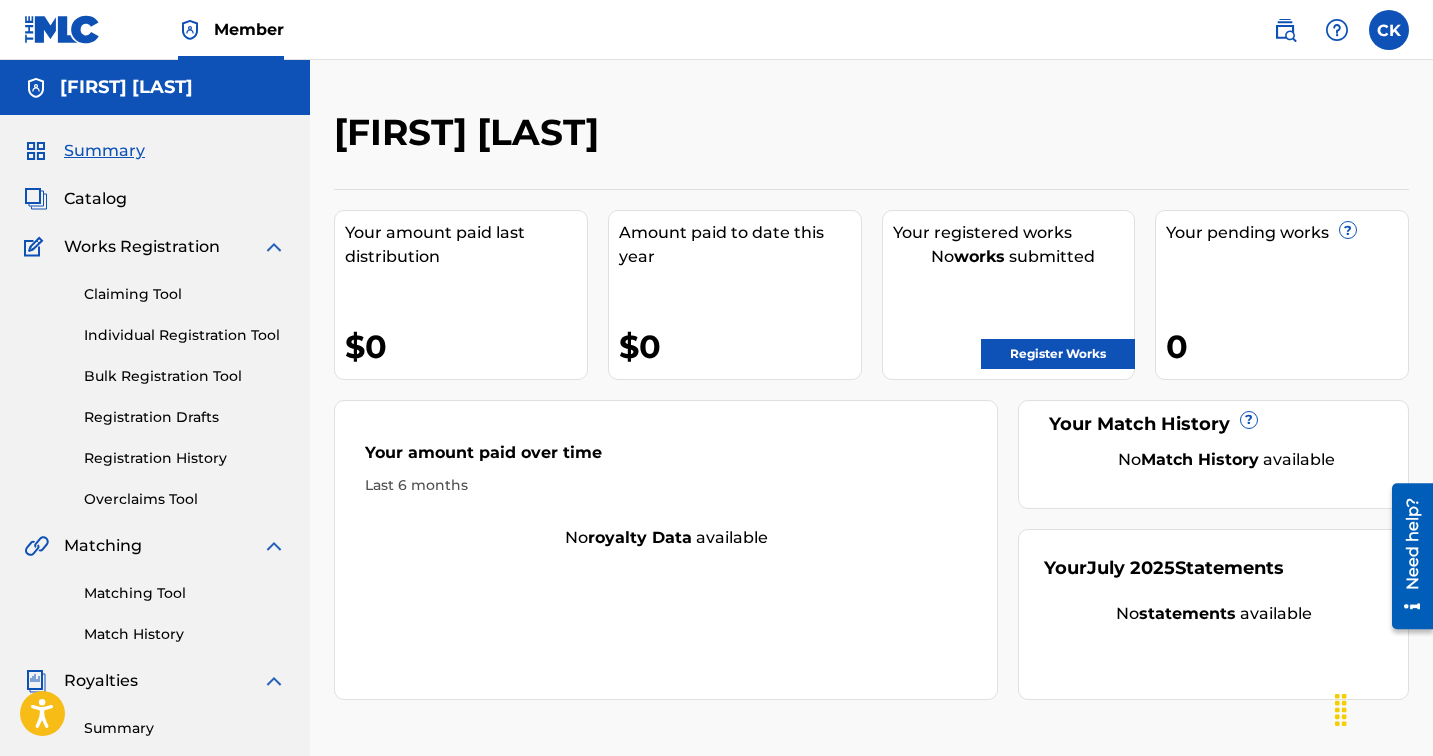 click on "Claiming Tool" at bounding box center (185, 294) 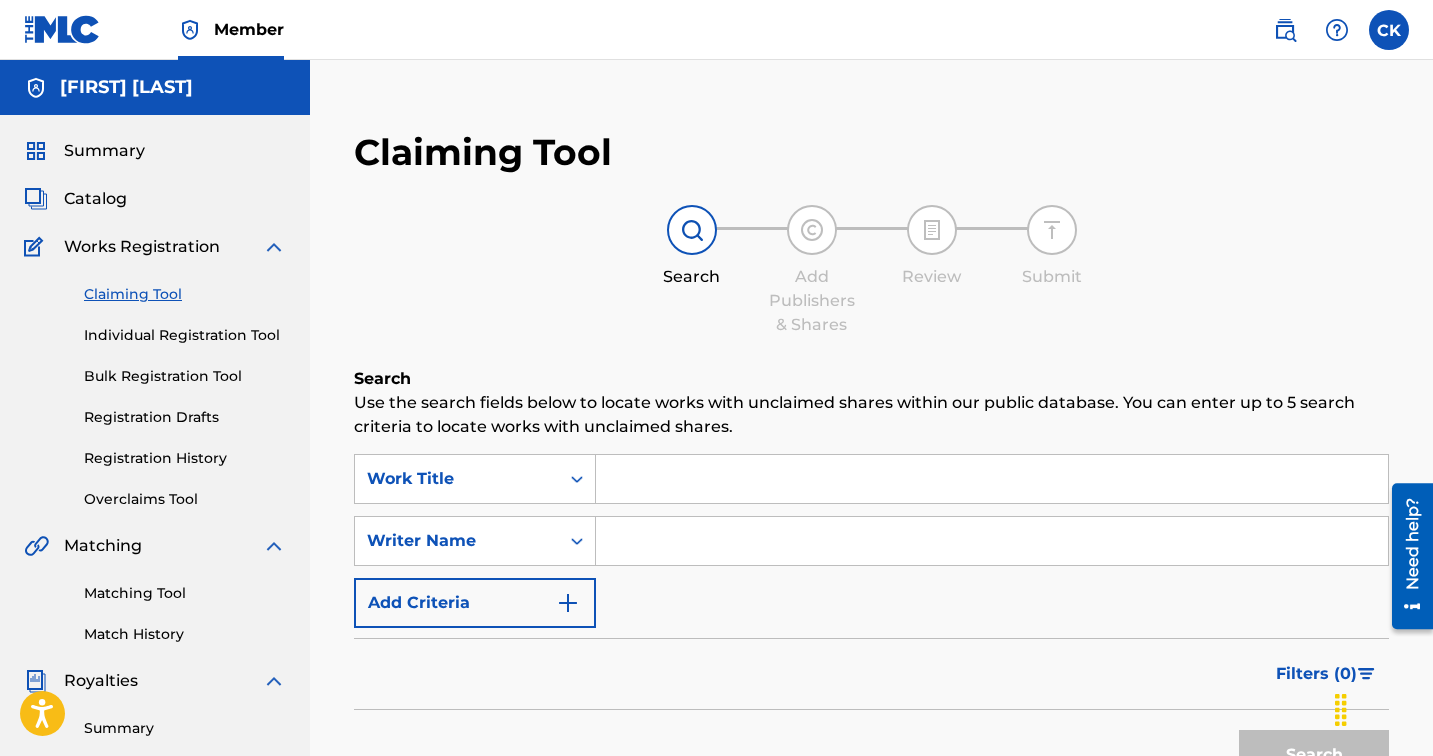 click at bounding box center [992, 479] 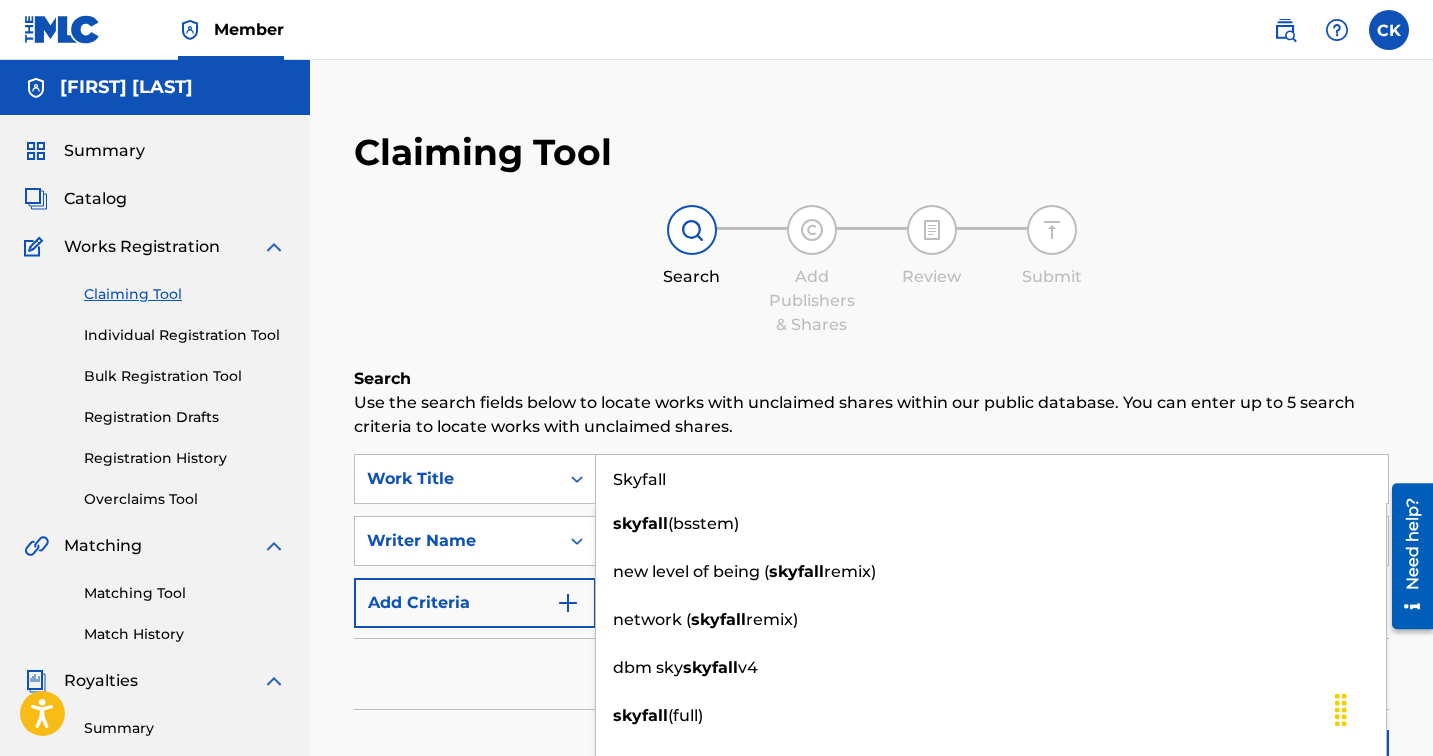 type on "Skyfall" 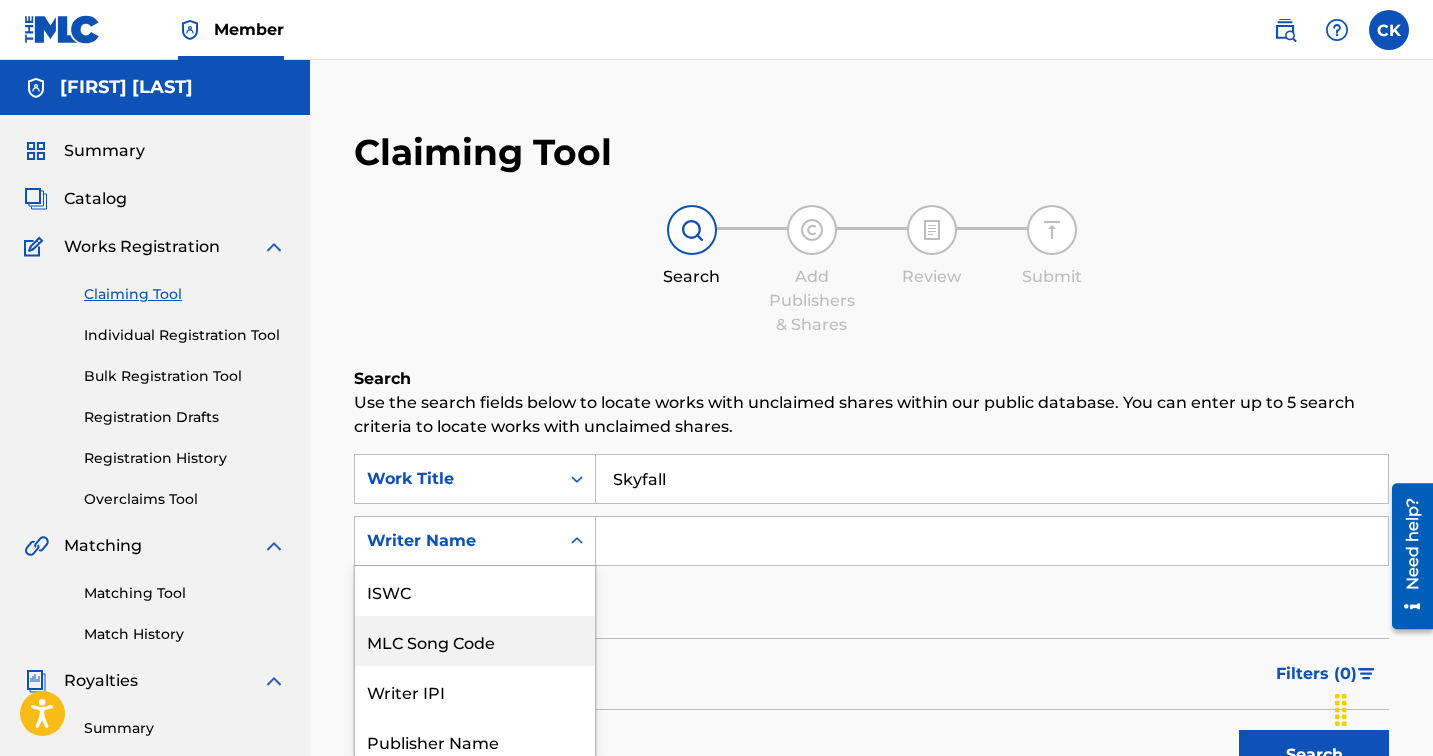 scroll, scrollTop: 101, scrollLeft: 0, axis: vertical 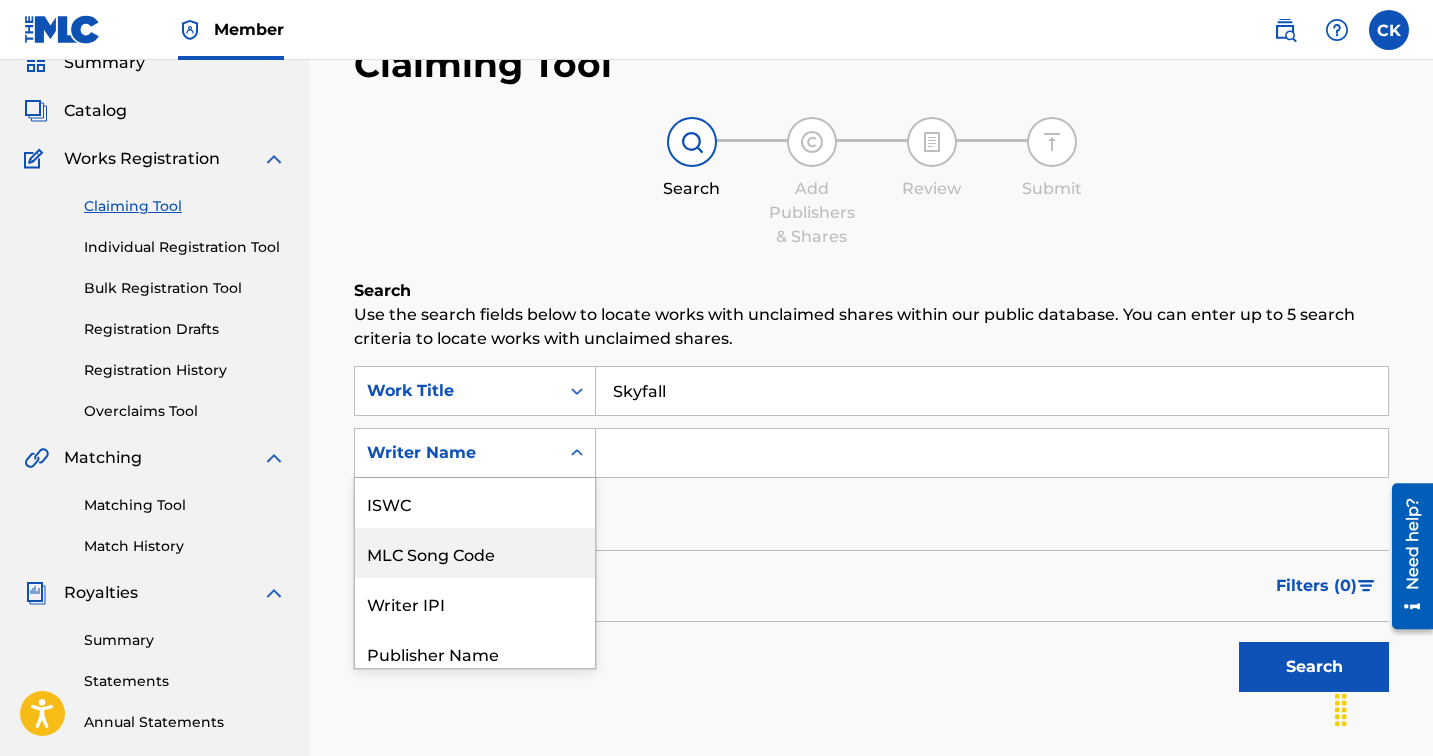 click on "MLC Song Code, 2 of 7. 7 results available. Use Up and Down to choose options, press Enter to select the currently focused option, press Escape to exit the menu, press Tab to select the option and exit the menu. Writer Name ISWC MLC Song Code Writer IPI Publisher Name Publisher IPI MLC Publisher Number Writer Name" at bounding box center [475, 453] 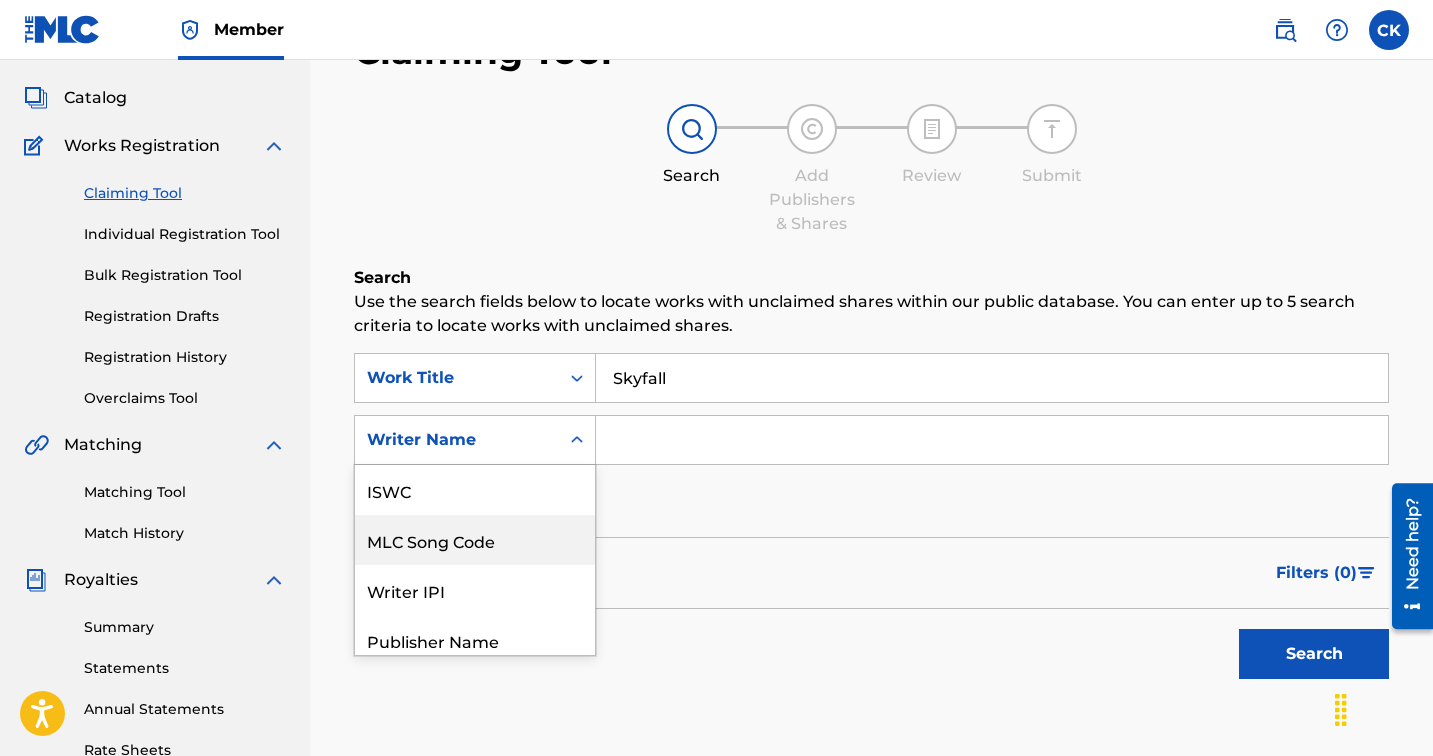 scroll, scrollTop: 50, scrollLeft: 0, axis: vertical 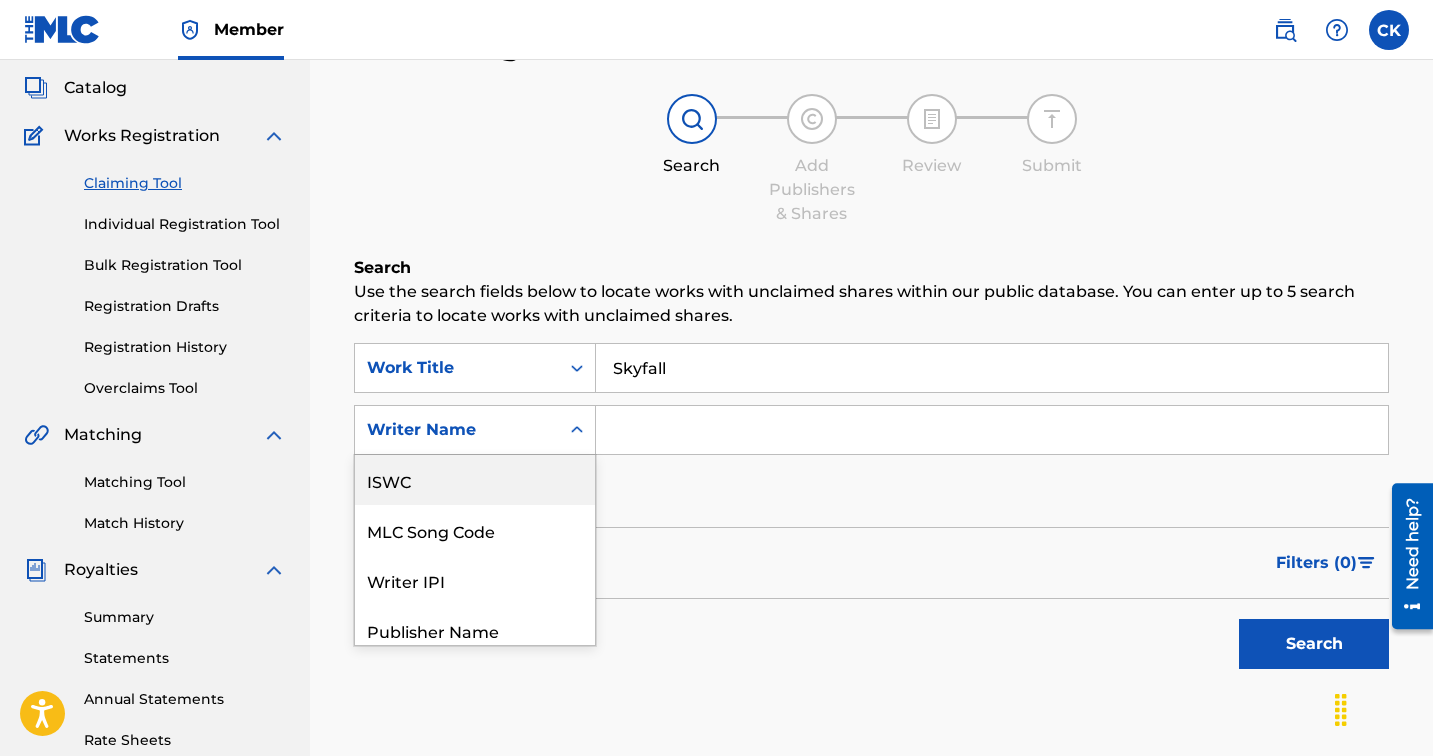 click on "ISWC" at bounding box center (475, 480) 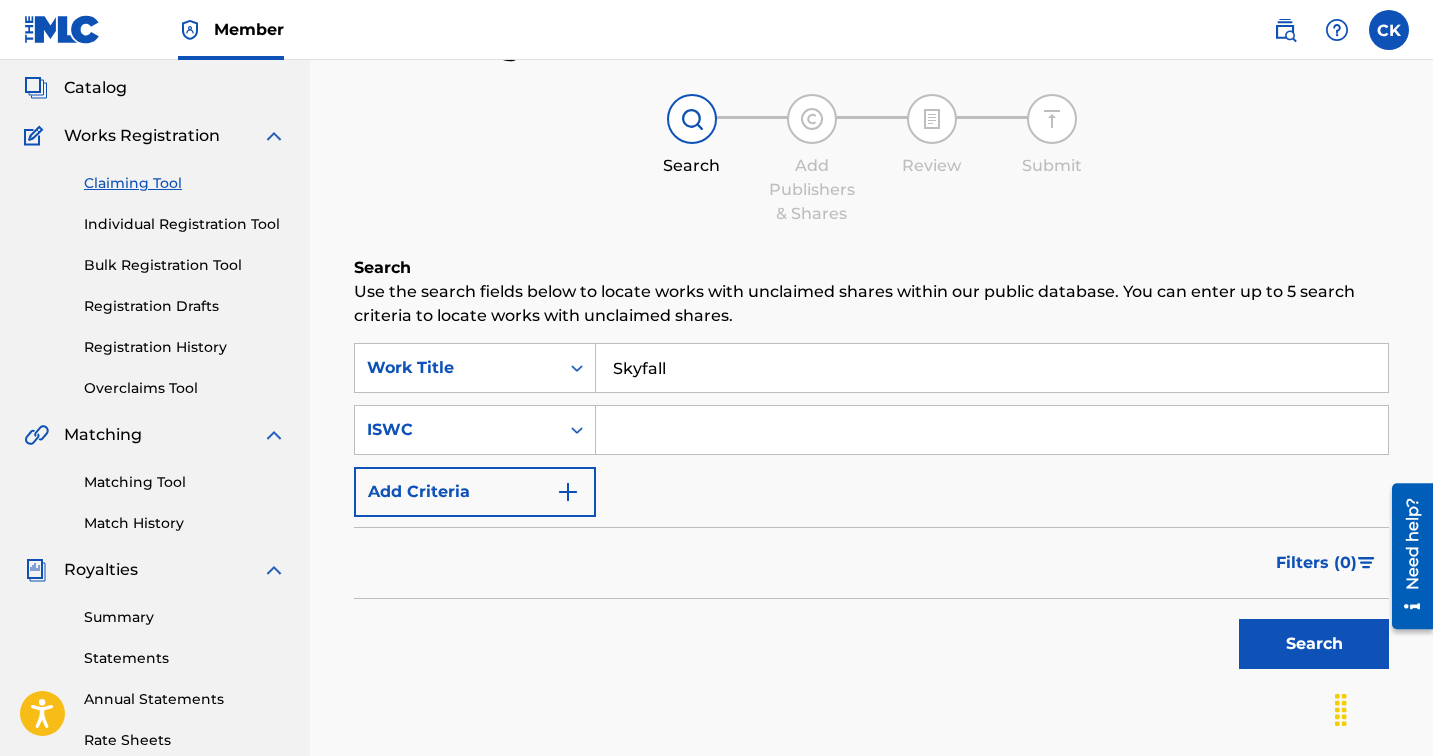 click at bounding box center (992, 430) 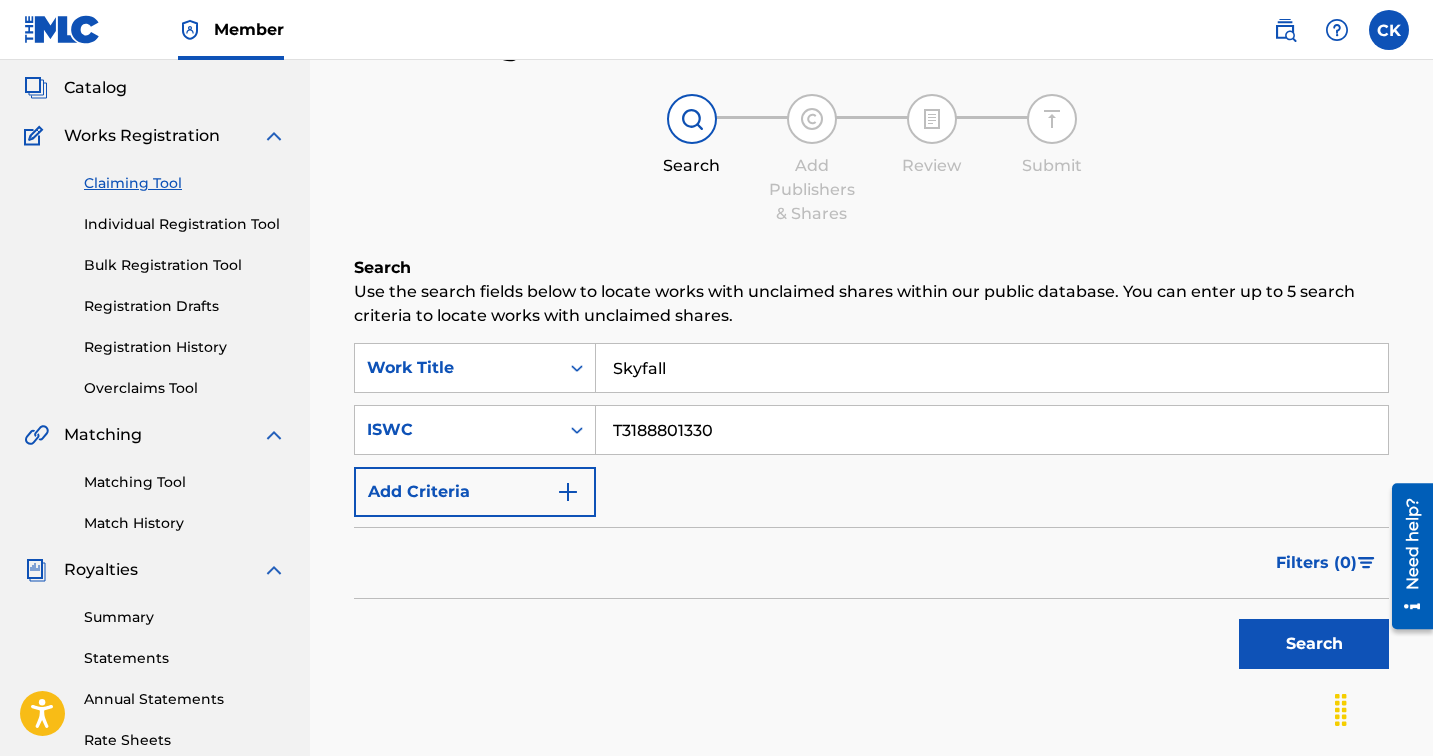 type on "T3188801330" 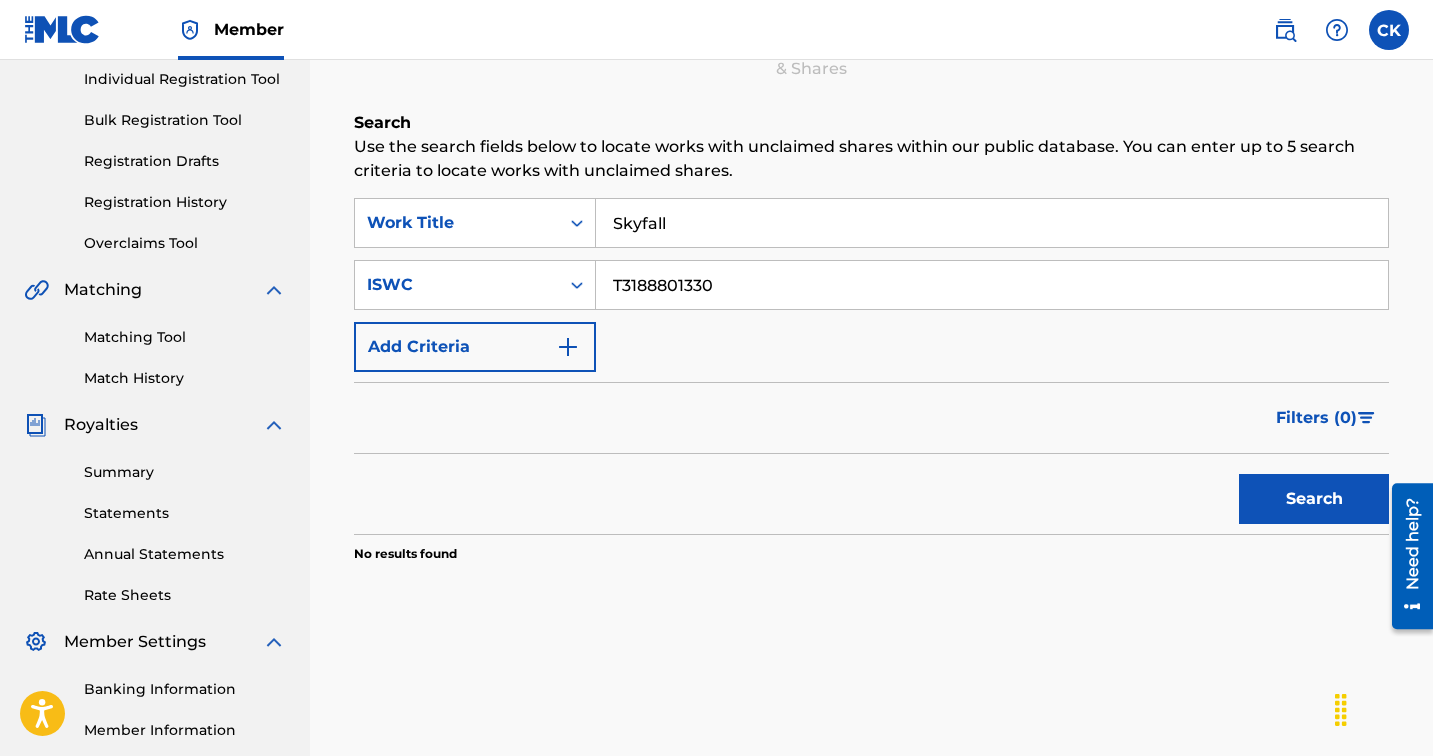 scroll, scrollTop: 258, scrollLeft: 0, axis: vertical 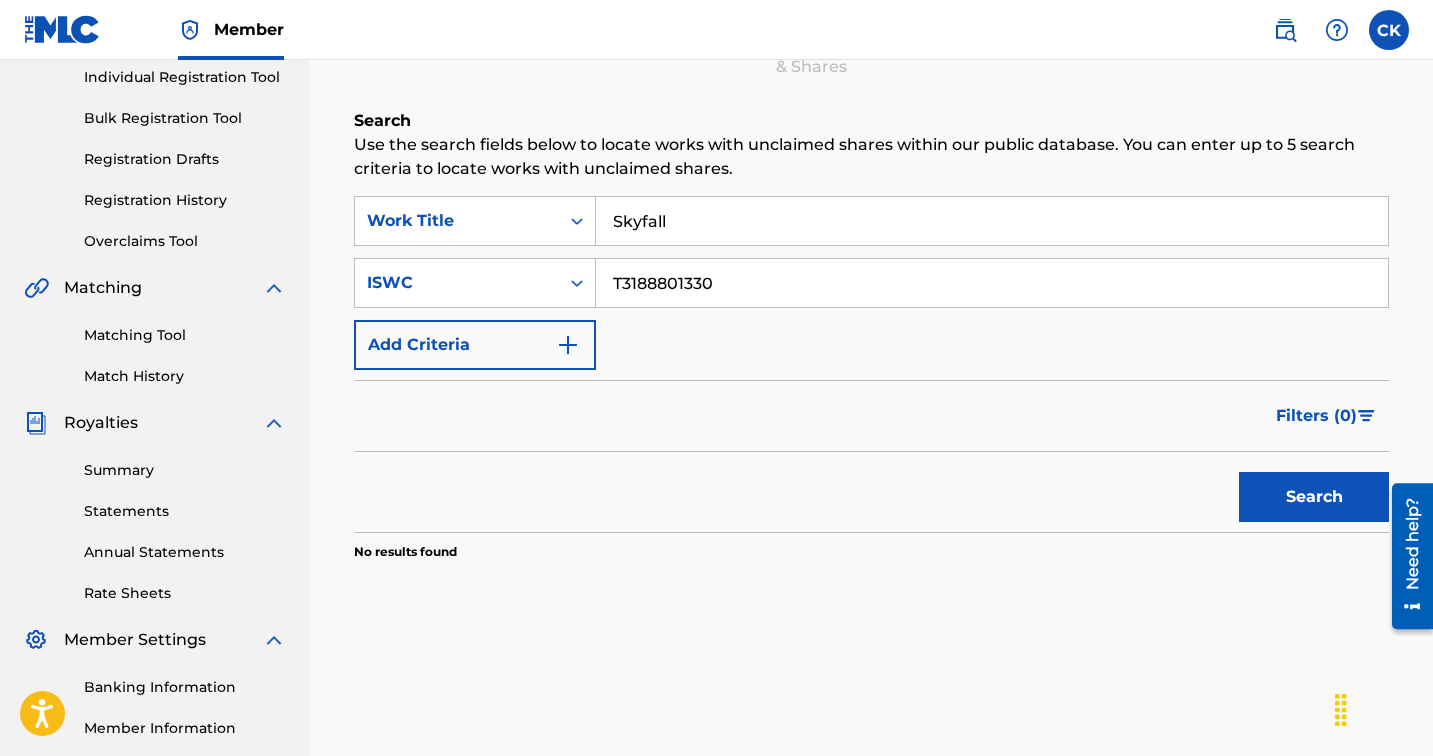 click on "Search" at bounding box center (1314, 497) 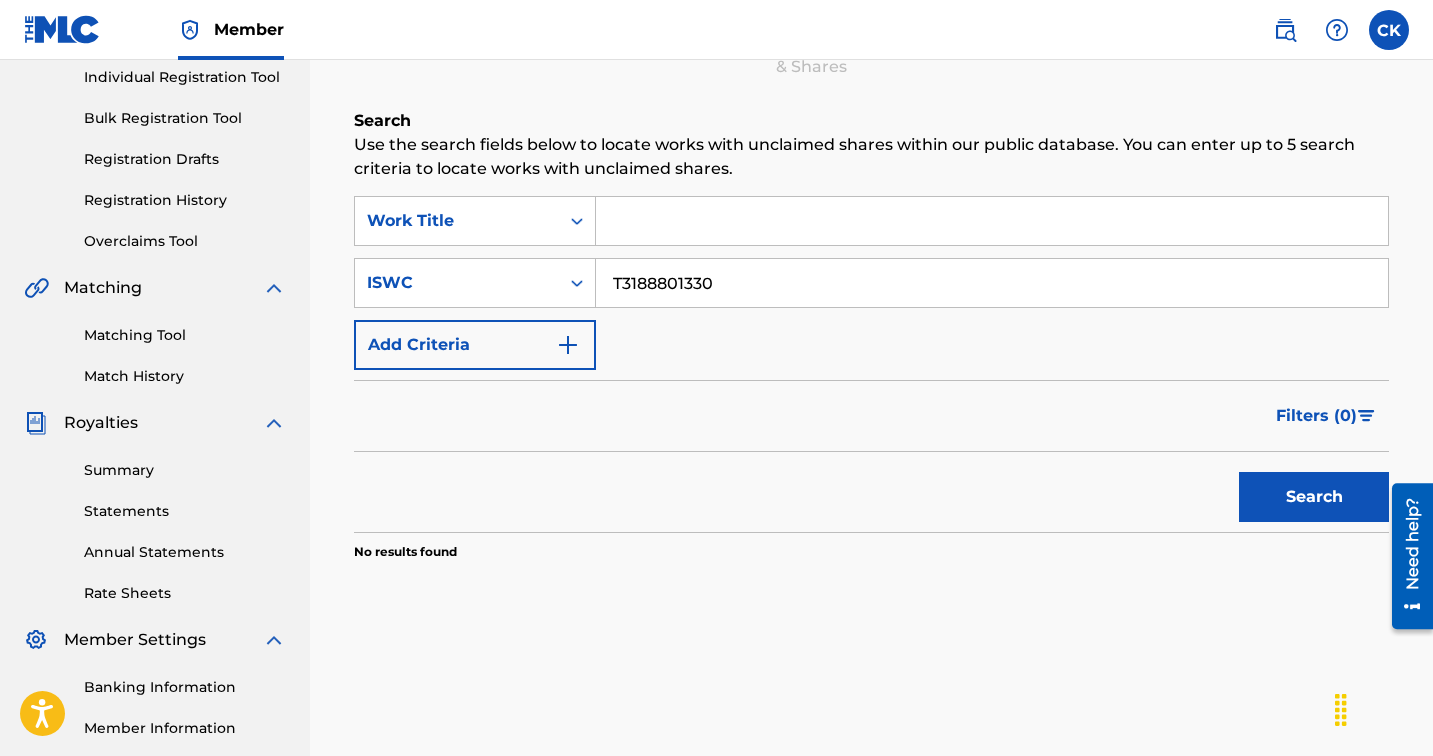 type 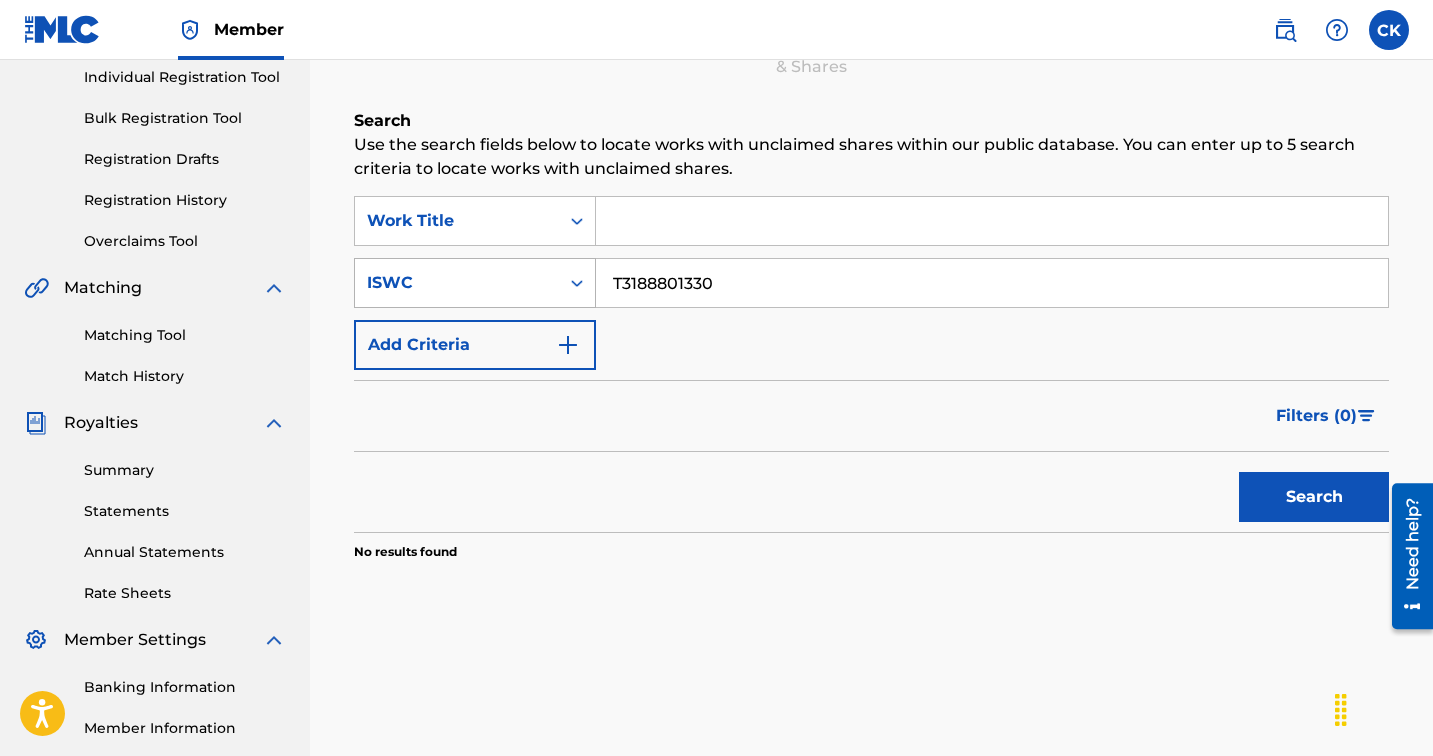 click on "ISWC" at bounding box center [457, 283] 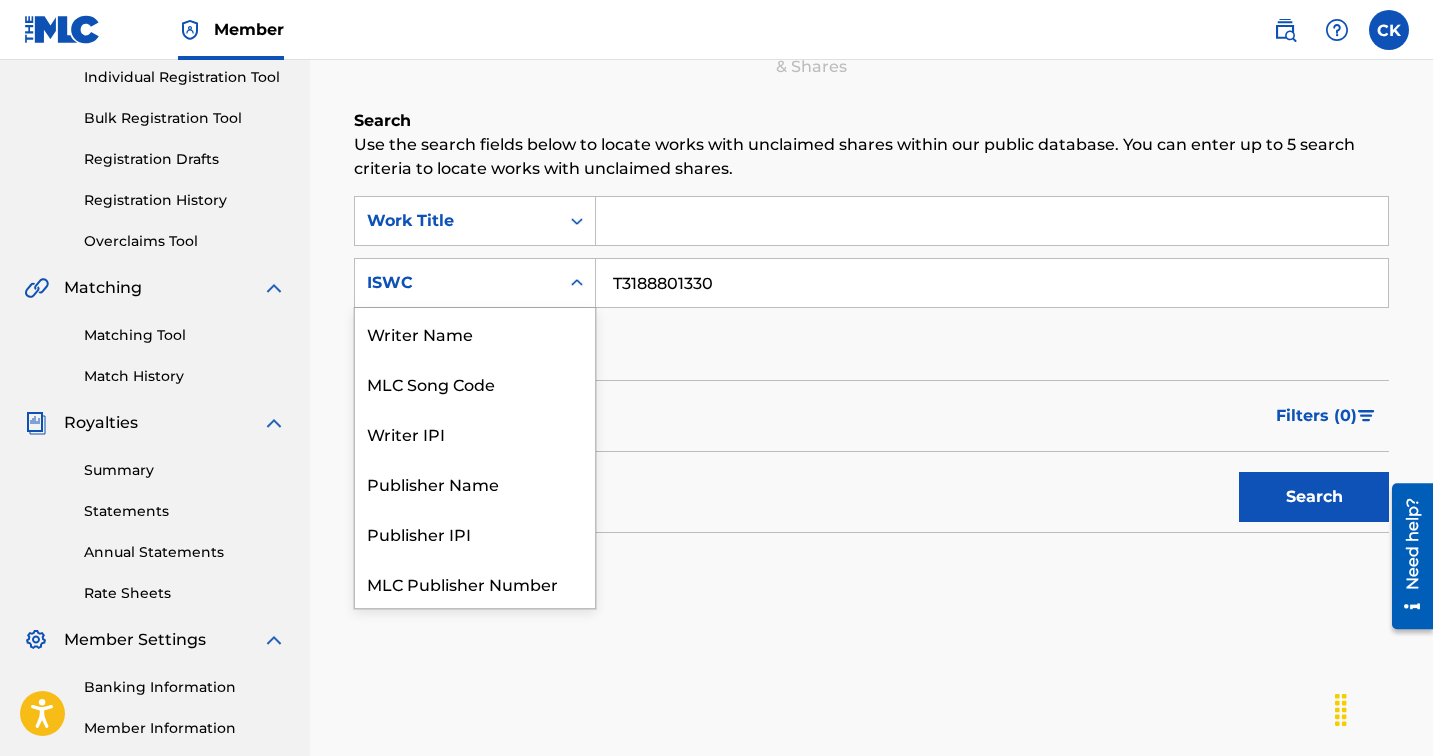 scroll, scrollTop: 50, scrollLeft: 0, axis: vertical 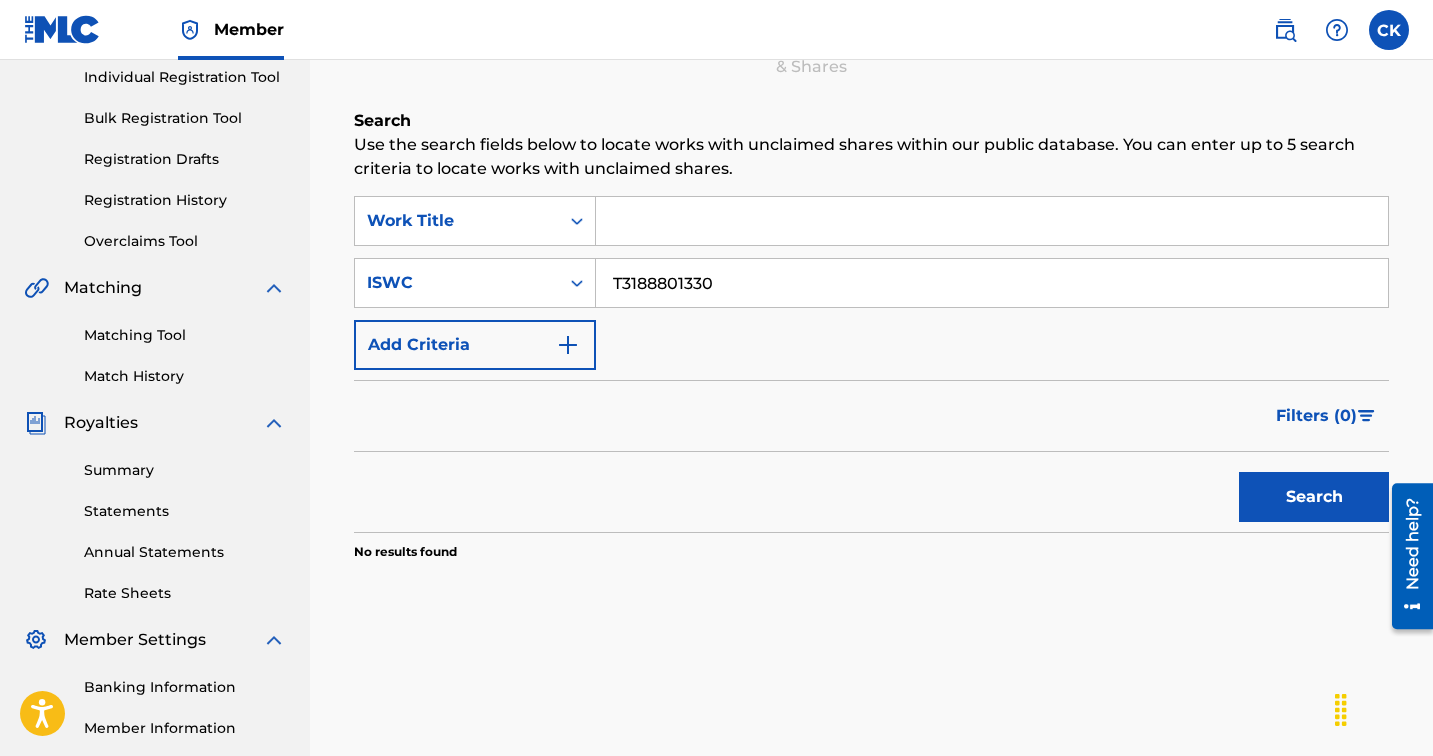 click on "Filters ( 0 )" at bounding box center (871, 416) 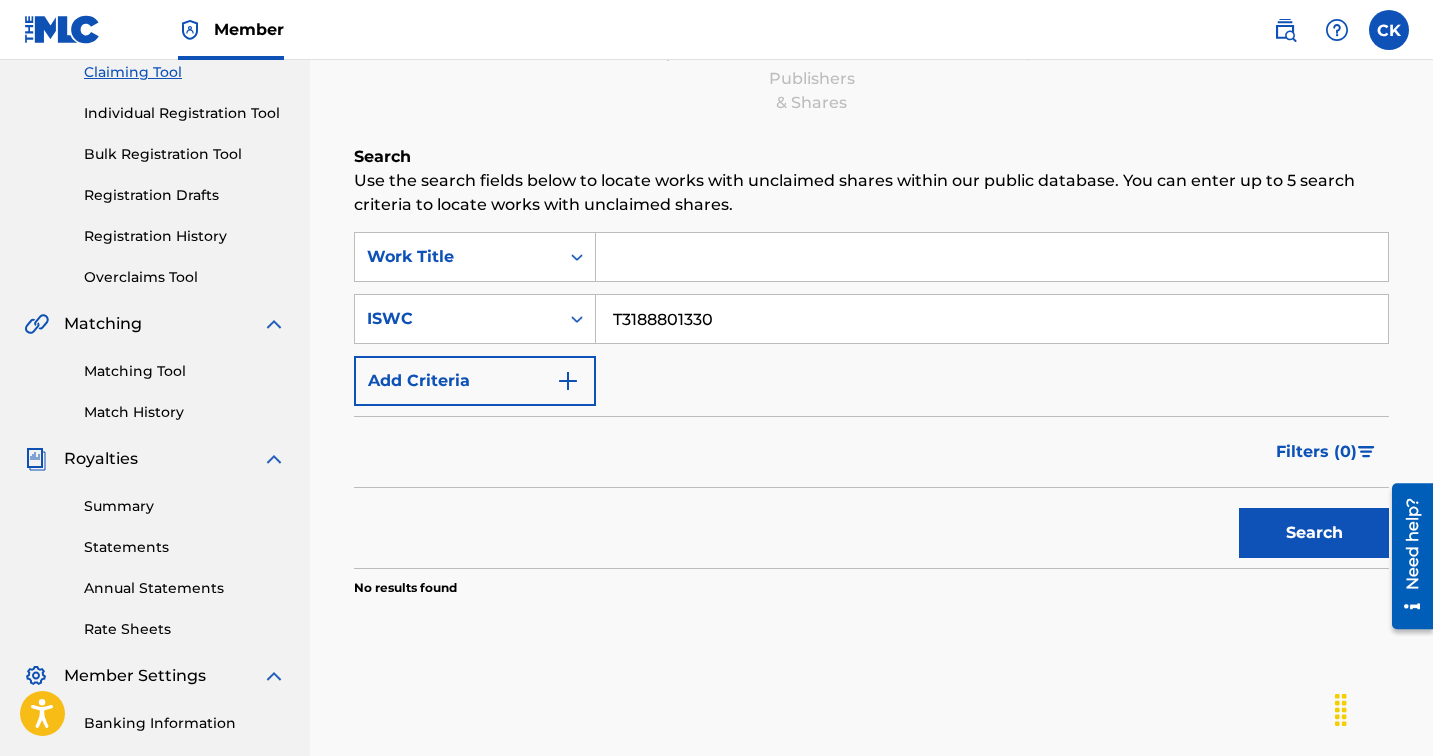 scroll, scrollTop: 218, scrollLeft: 0, axis: vertical 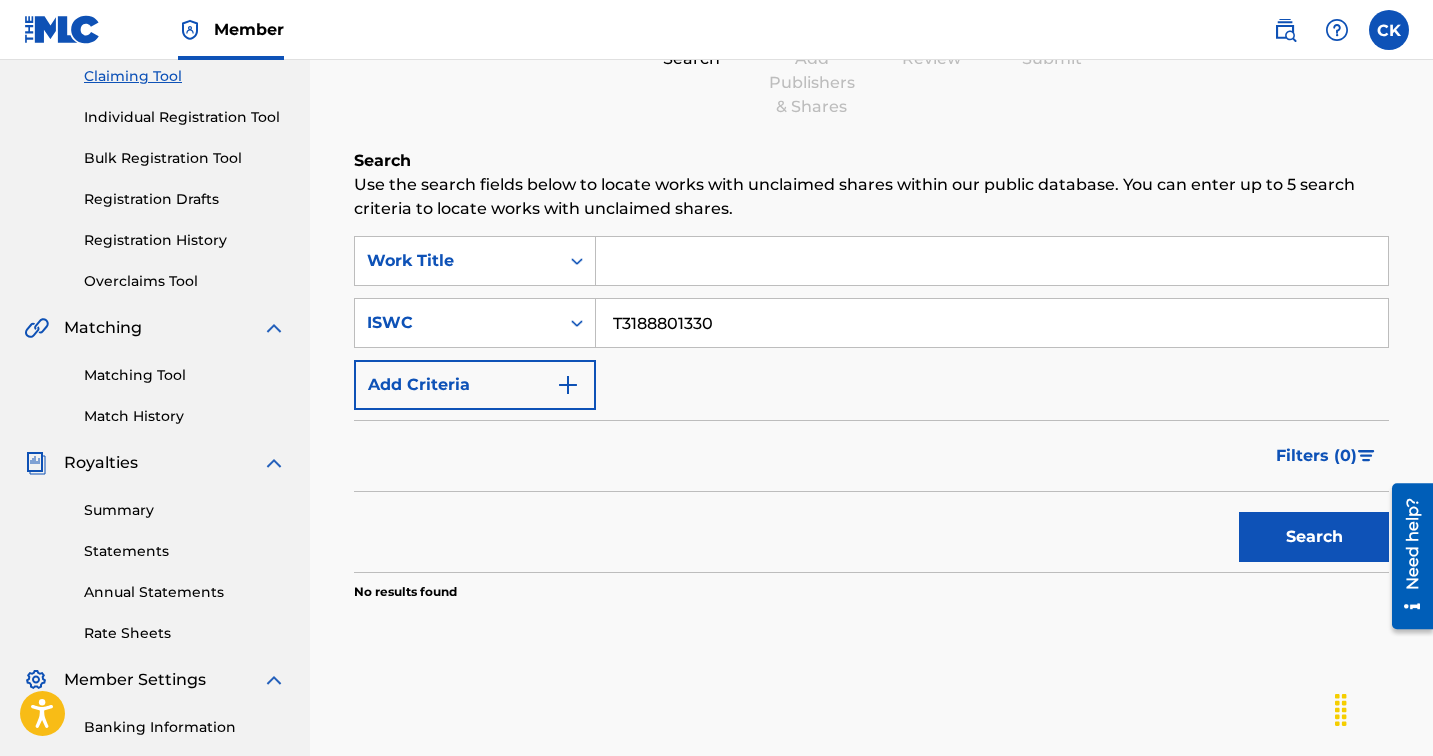 click on "Matching Tool" at bounding box center (185, 375) 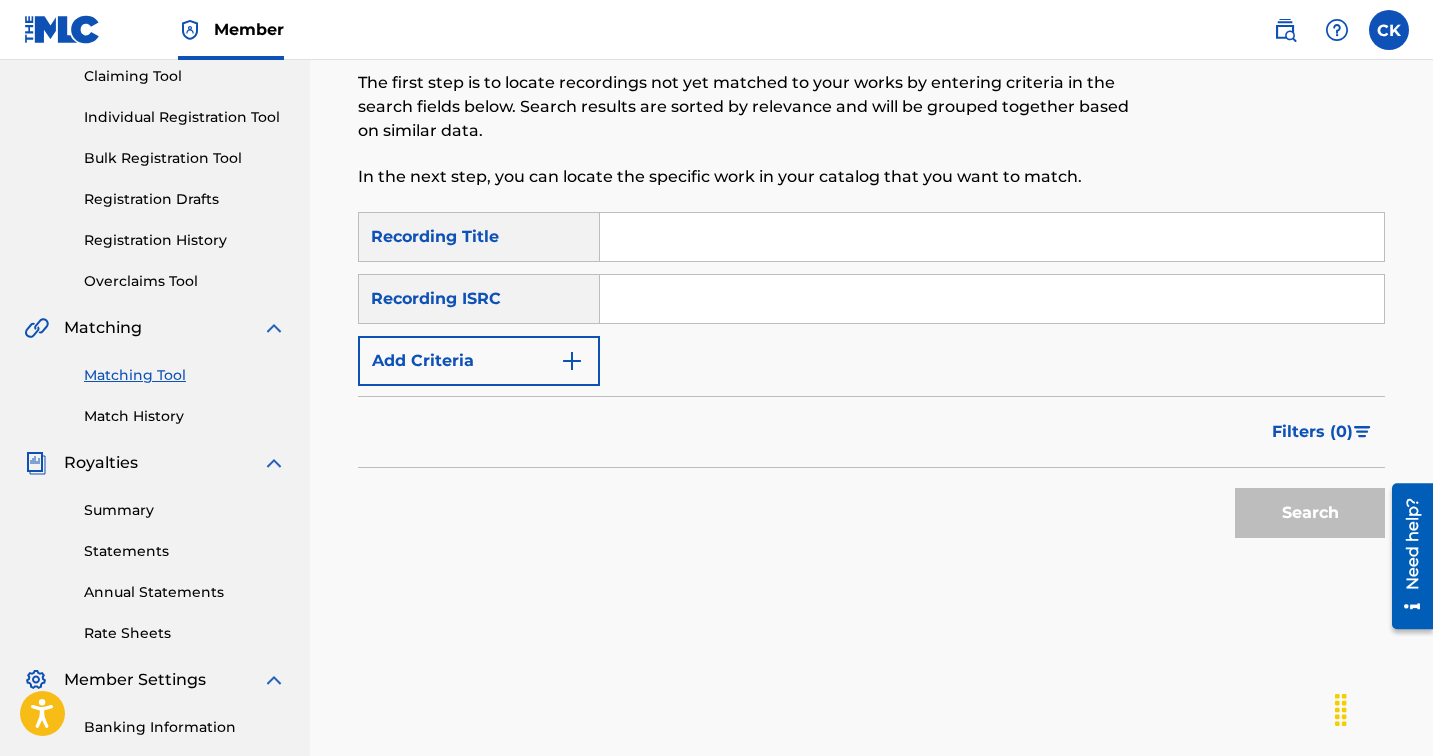 scroll, scrollTop: 0, scrollLeft: 0, axis: both 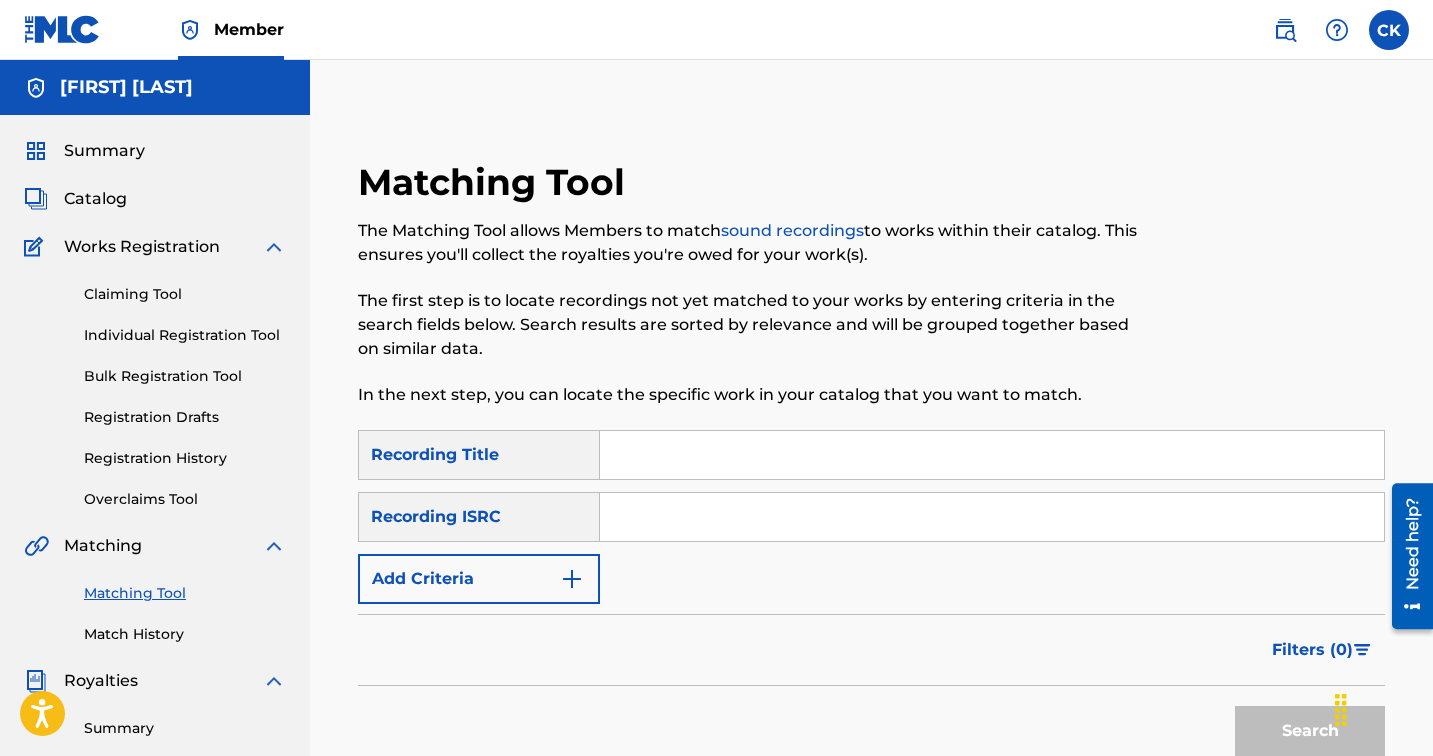 click at bounding box center (992, 455) 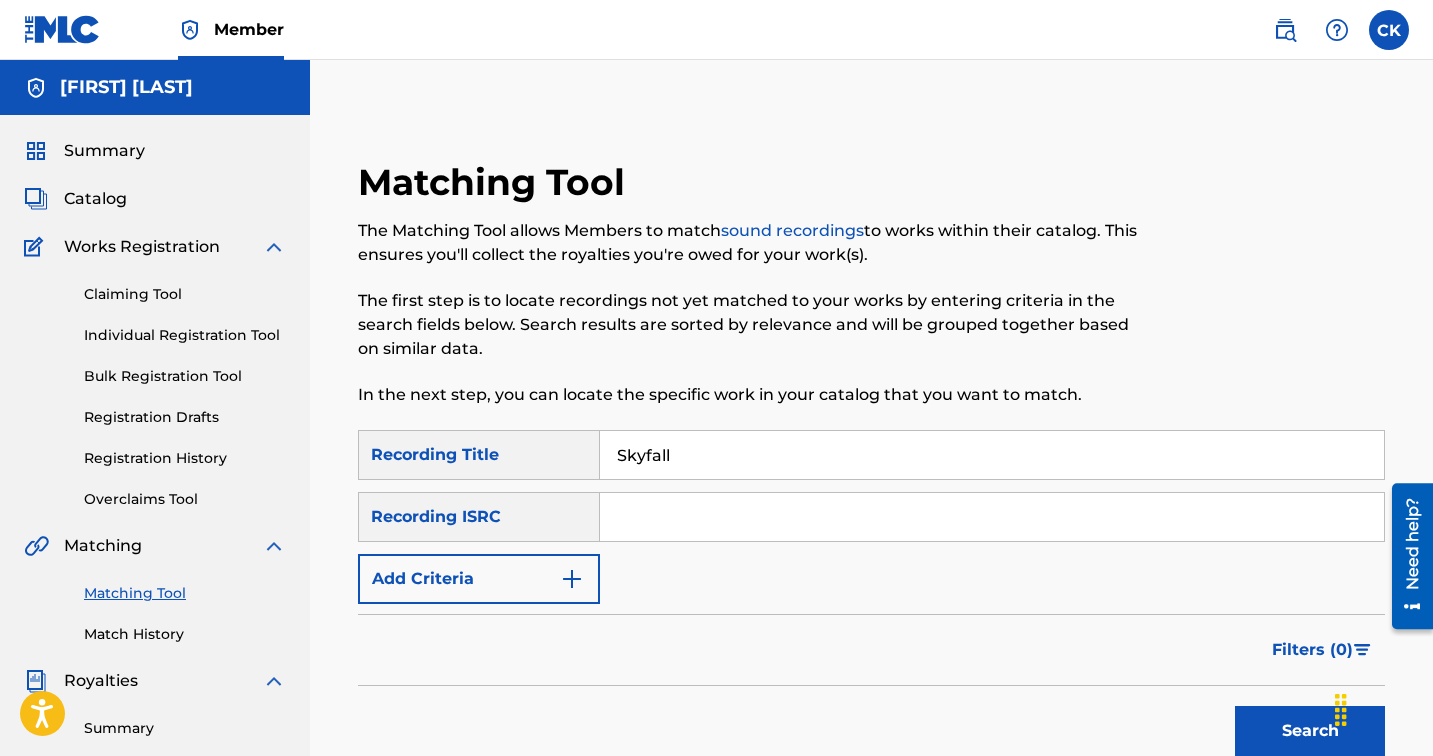 type on "Skyfall" 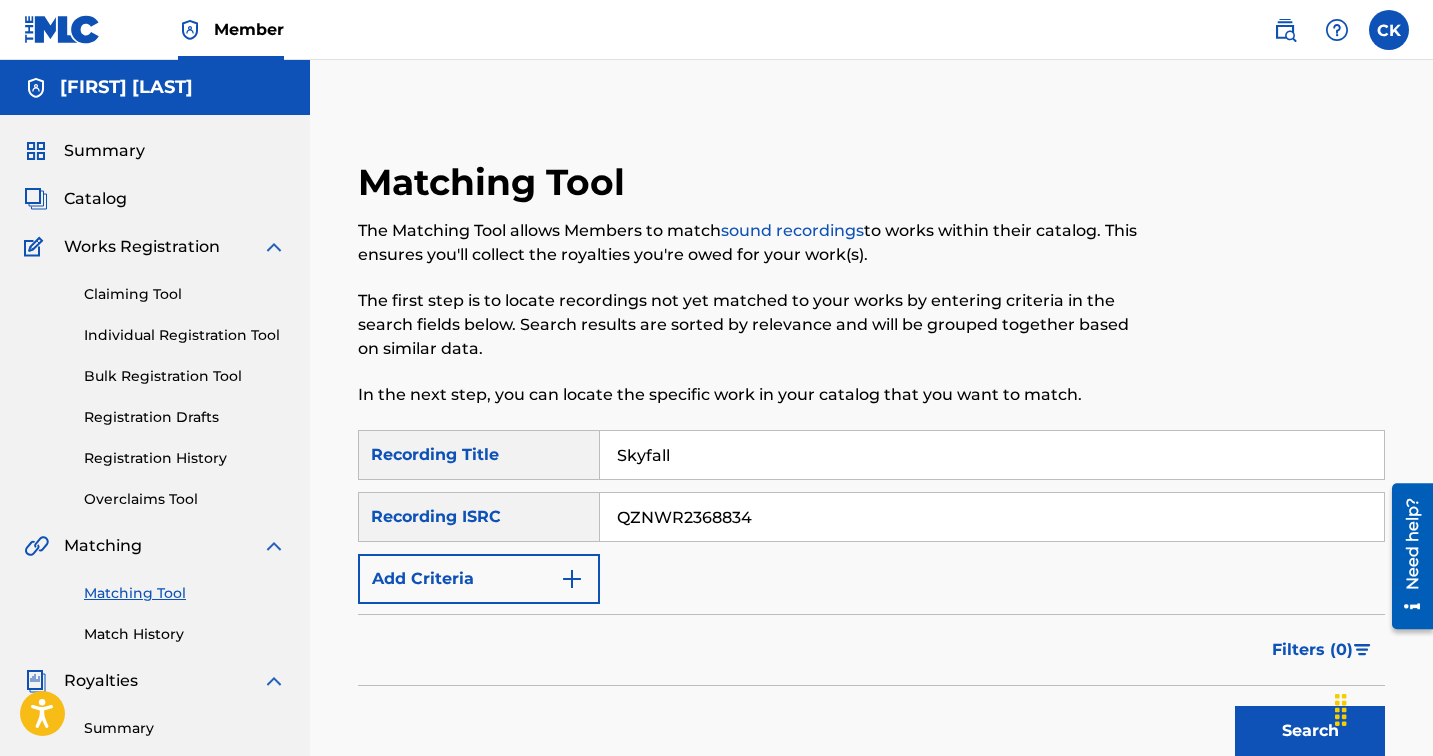 scroll, scrollTop: 140, scrollLeft: 0, axis: vertical 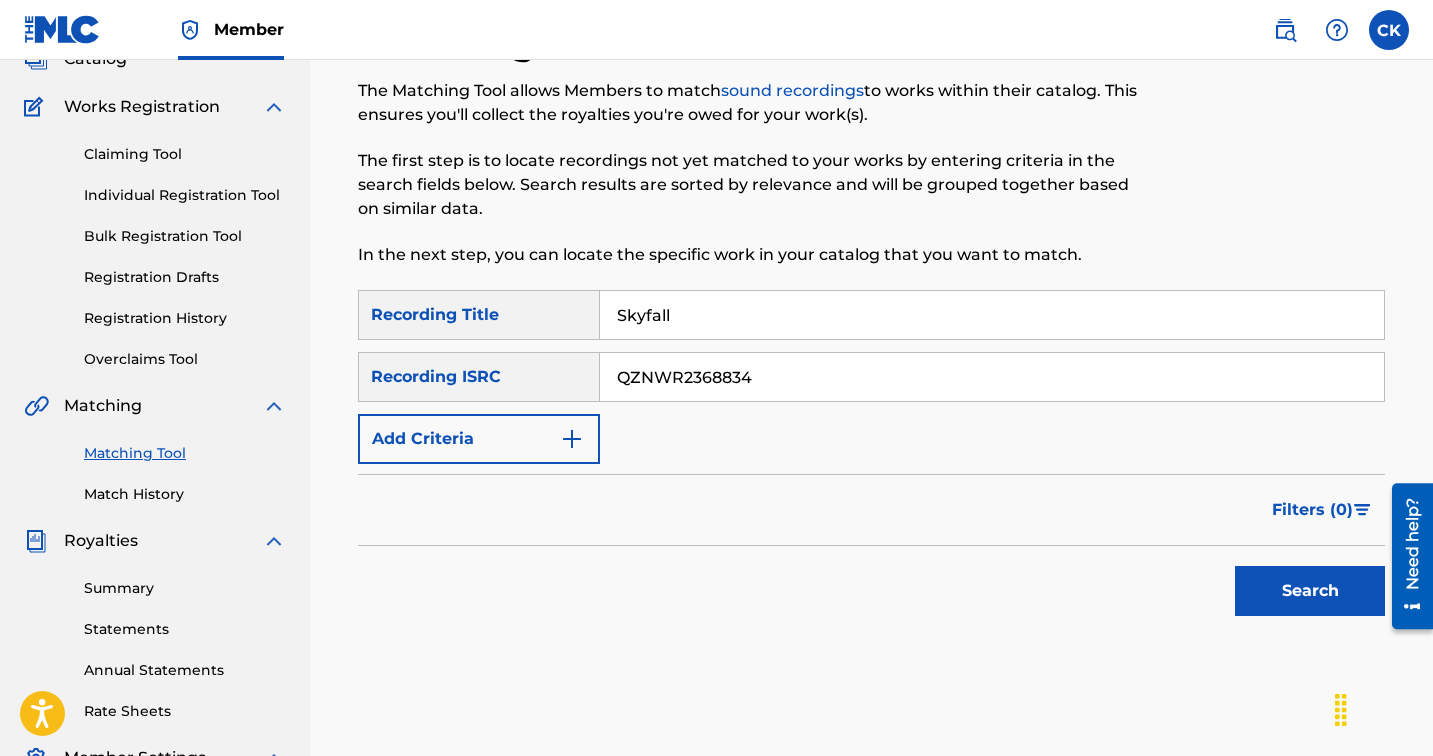 type on "QZNWR2368834" 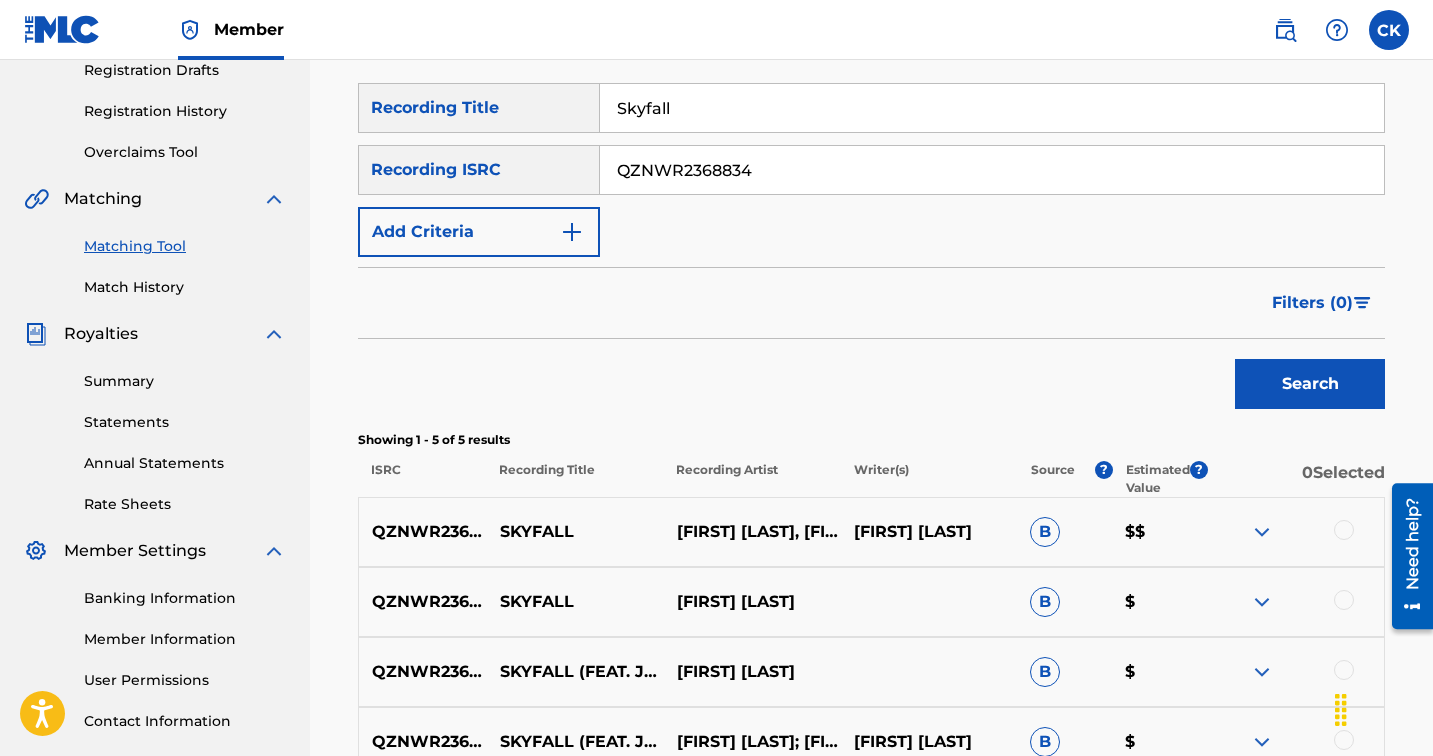 scroll, scrollTop: 509, scrollLeft: 0, axis: vertical 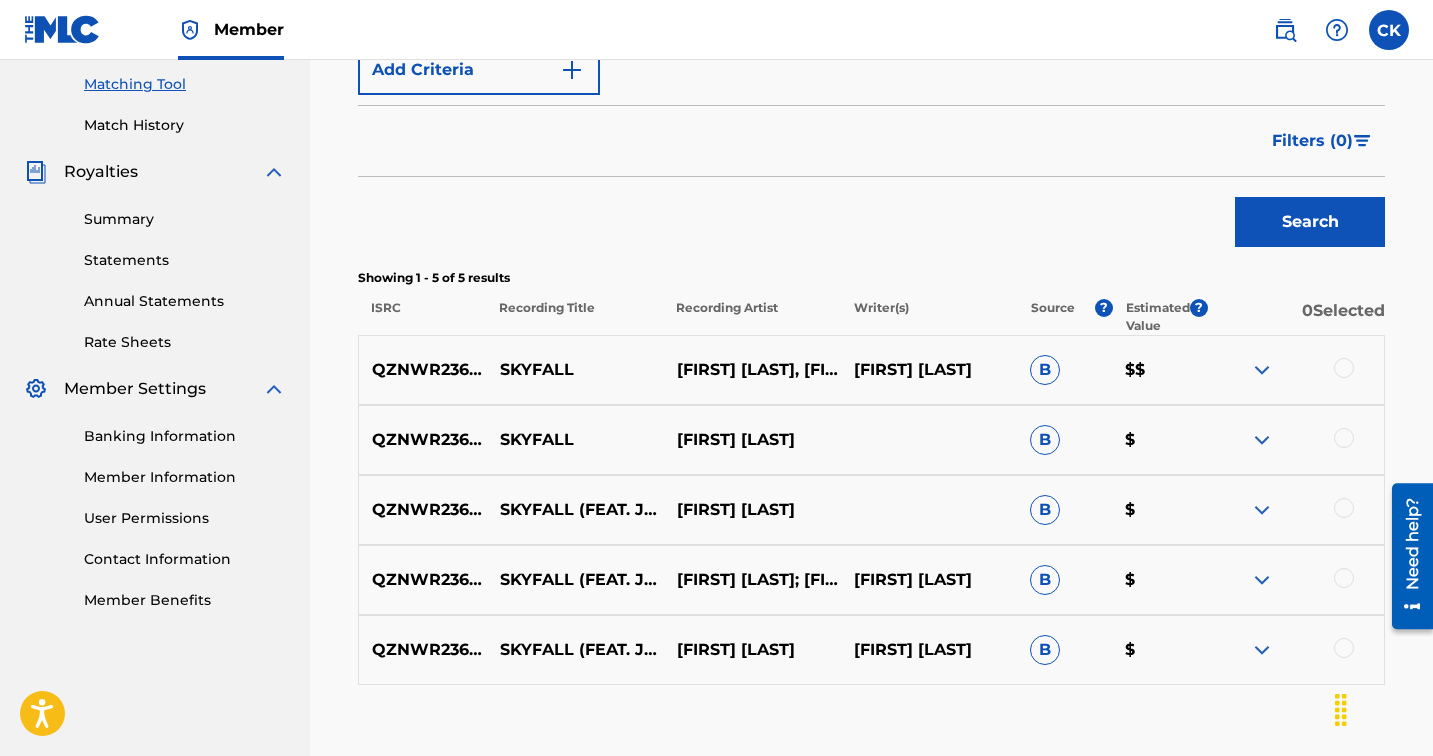 click at bounding box center [1344, 368] 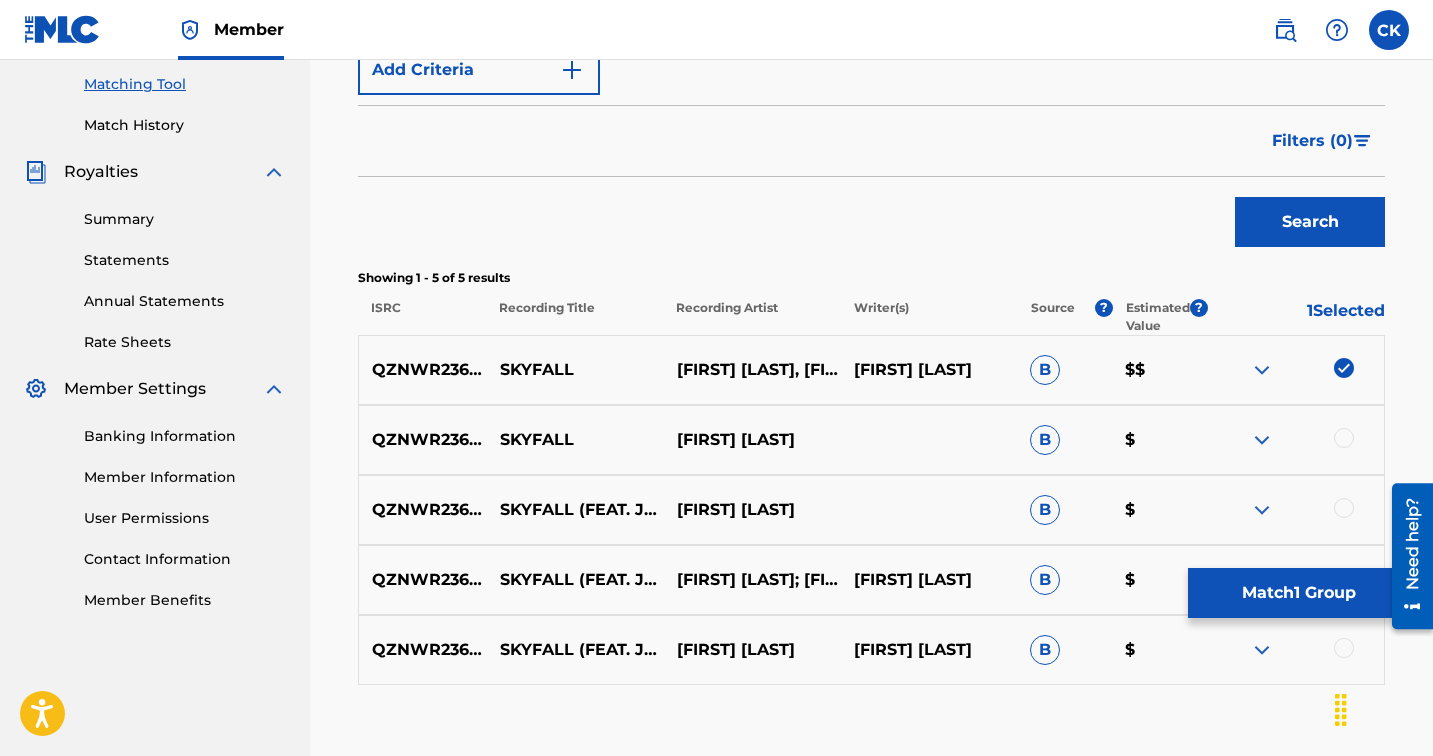 click at bounding box center [1344, 438] 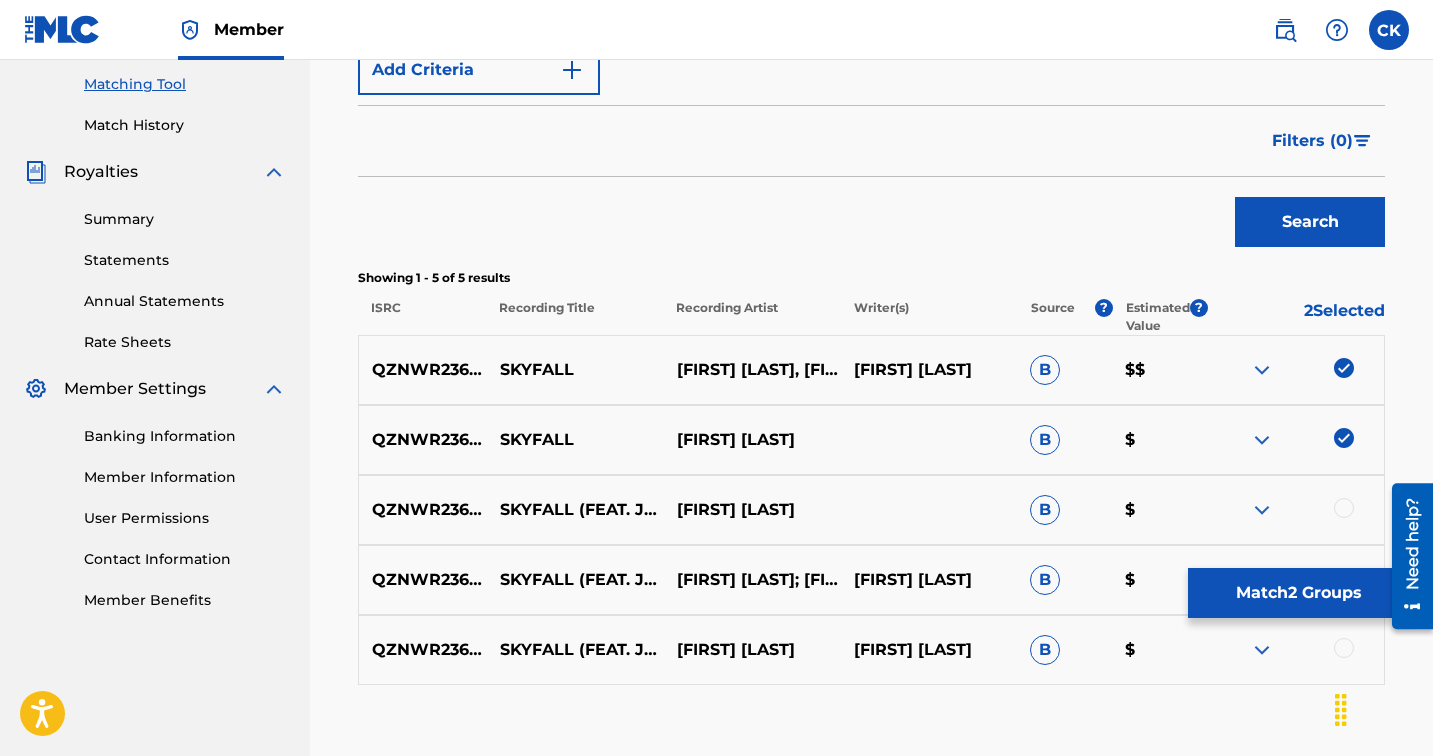 click on "QZNWR2368834 SKYFALL (FEAT. JORDAN RIOS) [FIRST] [LAST] B $" at bounding box center [871, 510] 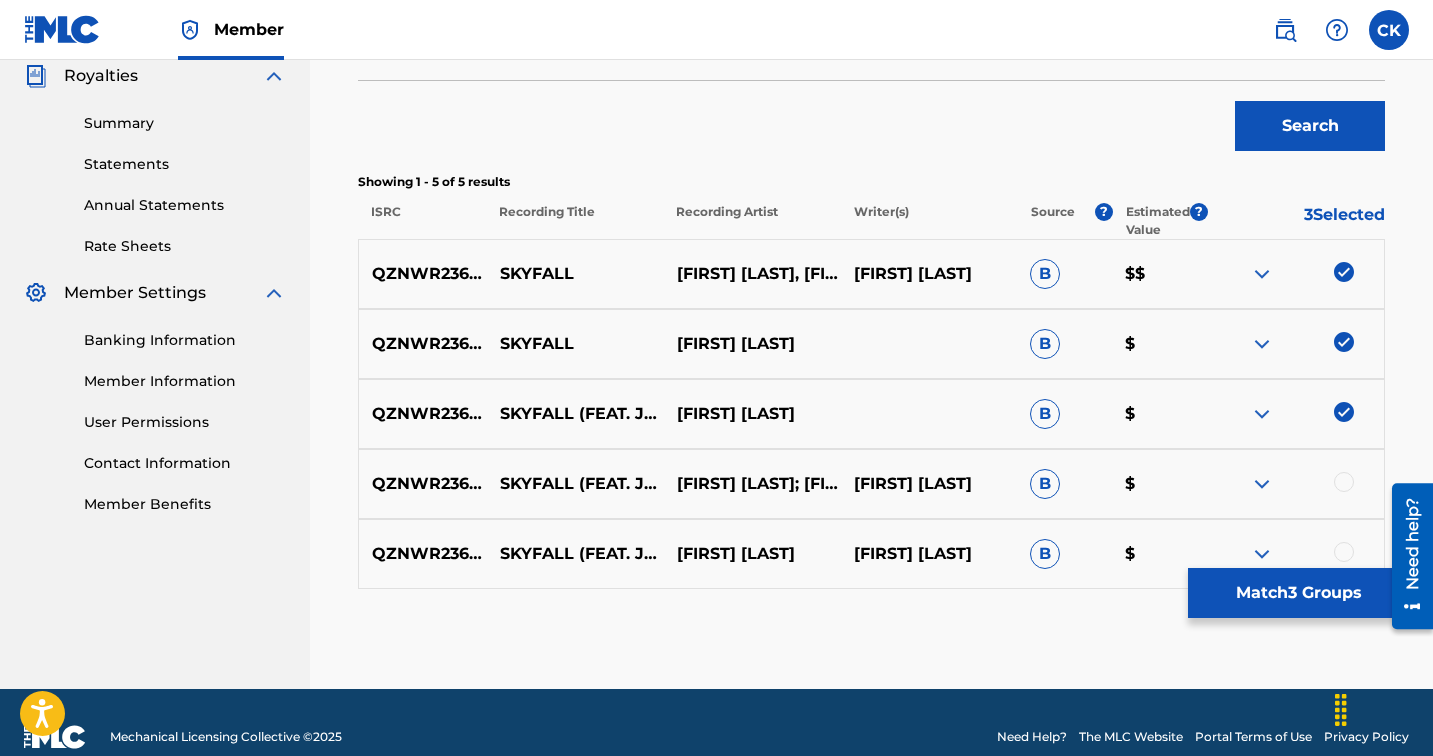 scroll, scrollTop: 619, scrollLeft: 0, axis: vertical 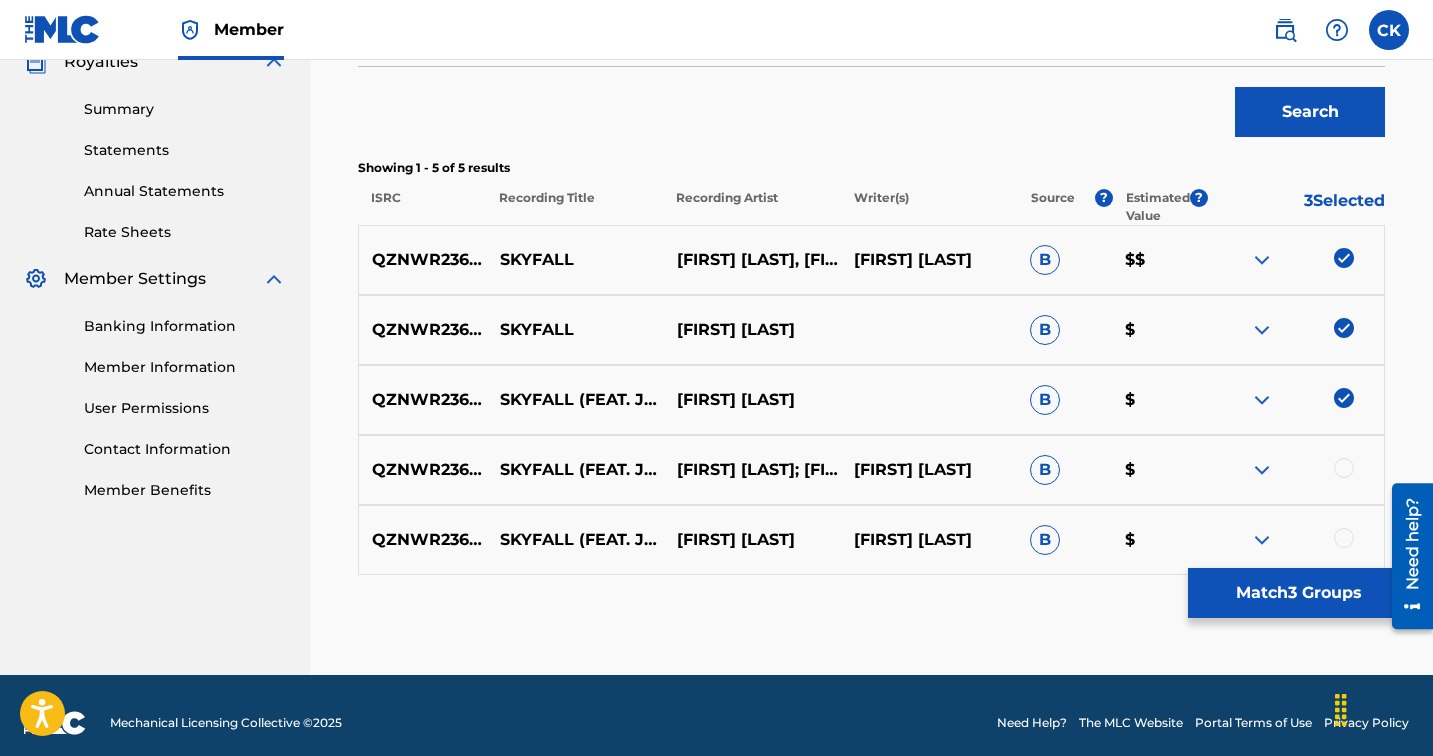 click on "QZNWR2368834 SKYFALL (FEAT. JORDAN RIOS) [FIRST] [LAST] B $" at bounding box center (871, 470) 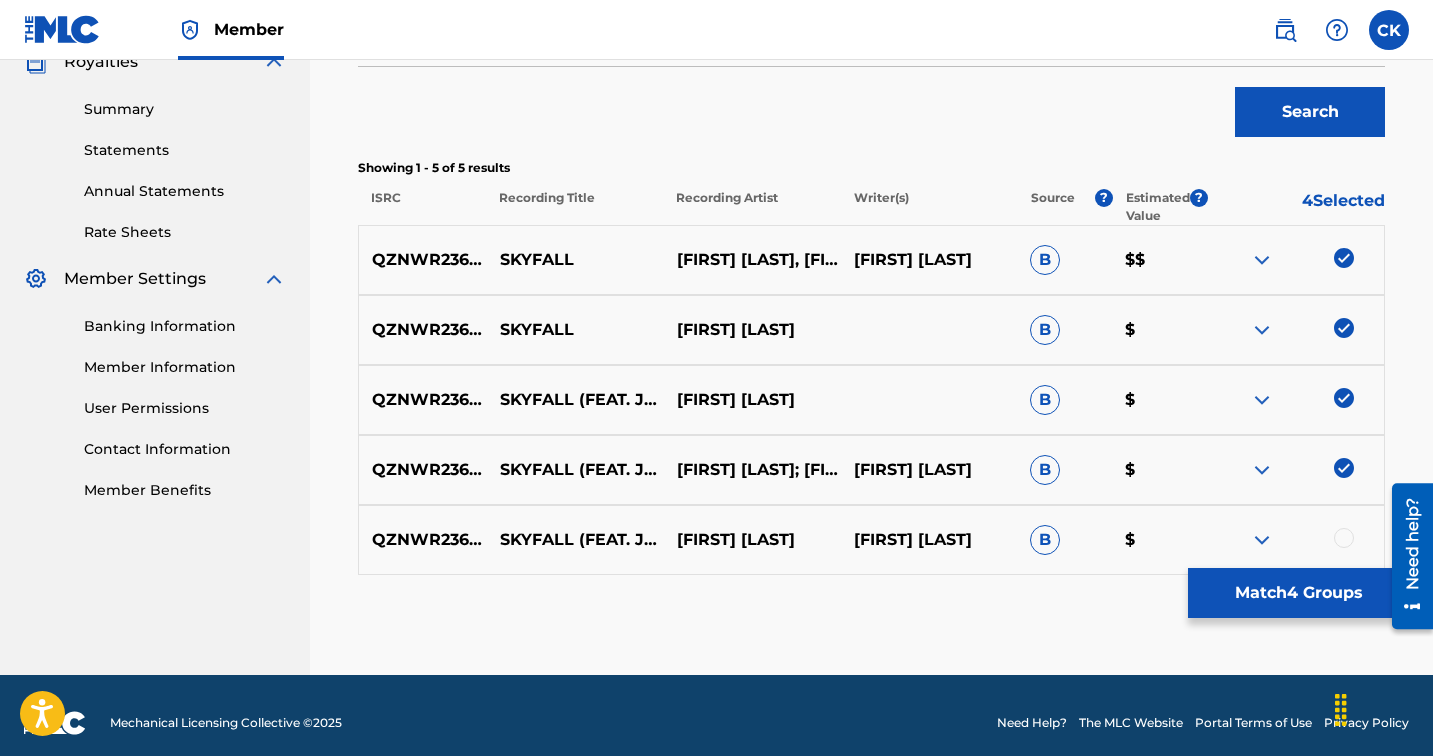 click at bounding box center (1344, 538) 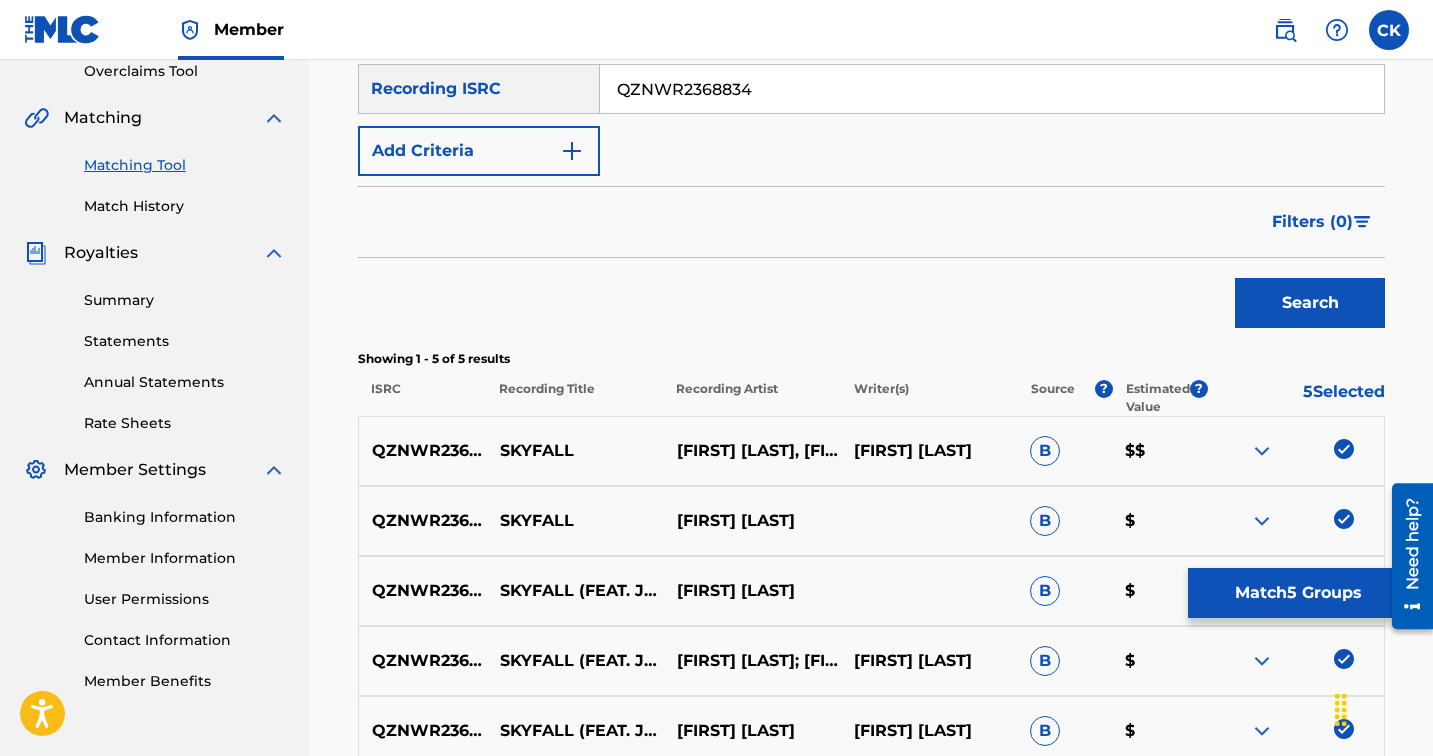 scroll, scrollTop: 634, scrollLeft: 0, axis: vertical 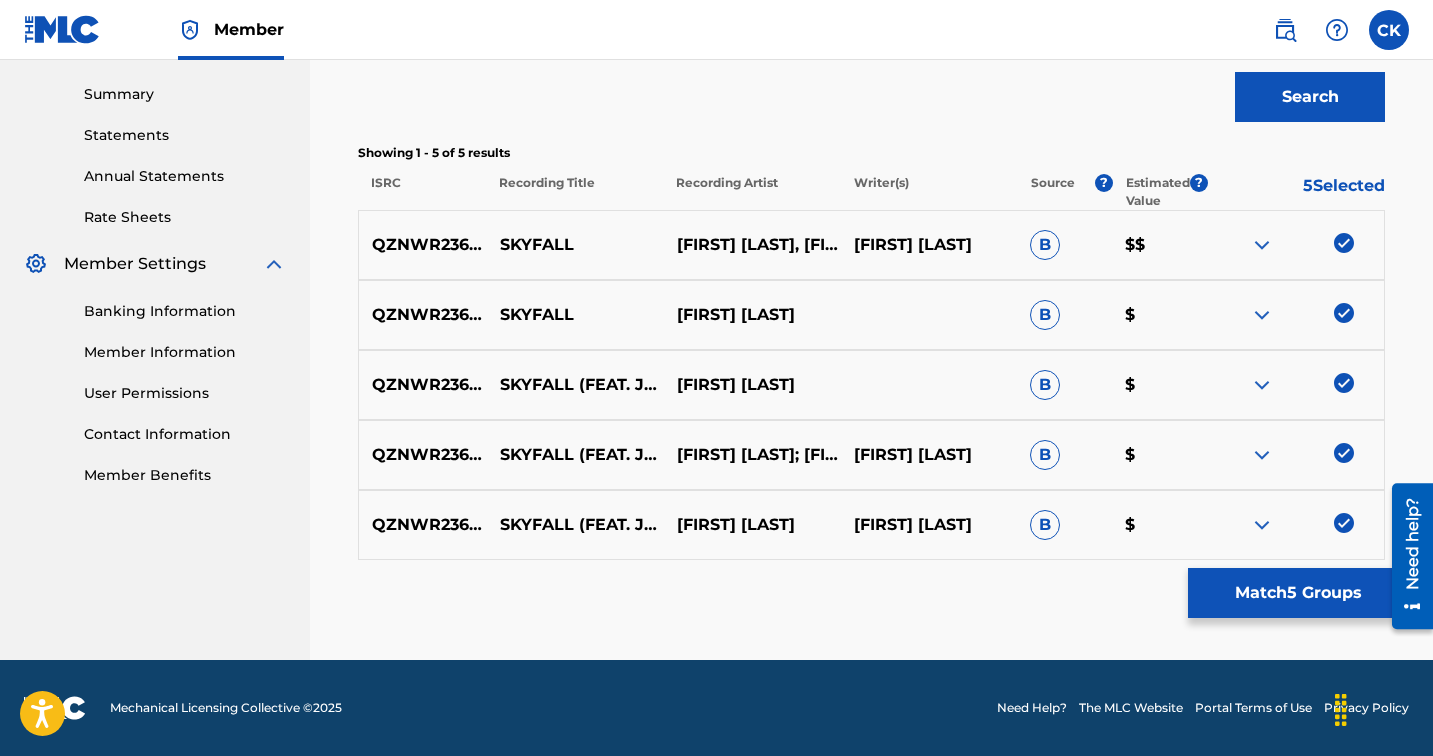 click on "Match  5 Groups" at bounding box center [1298, 593] 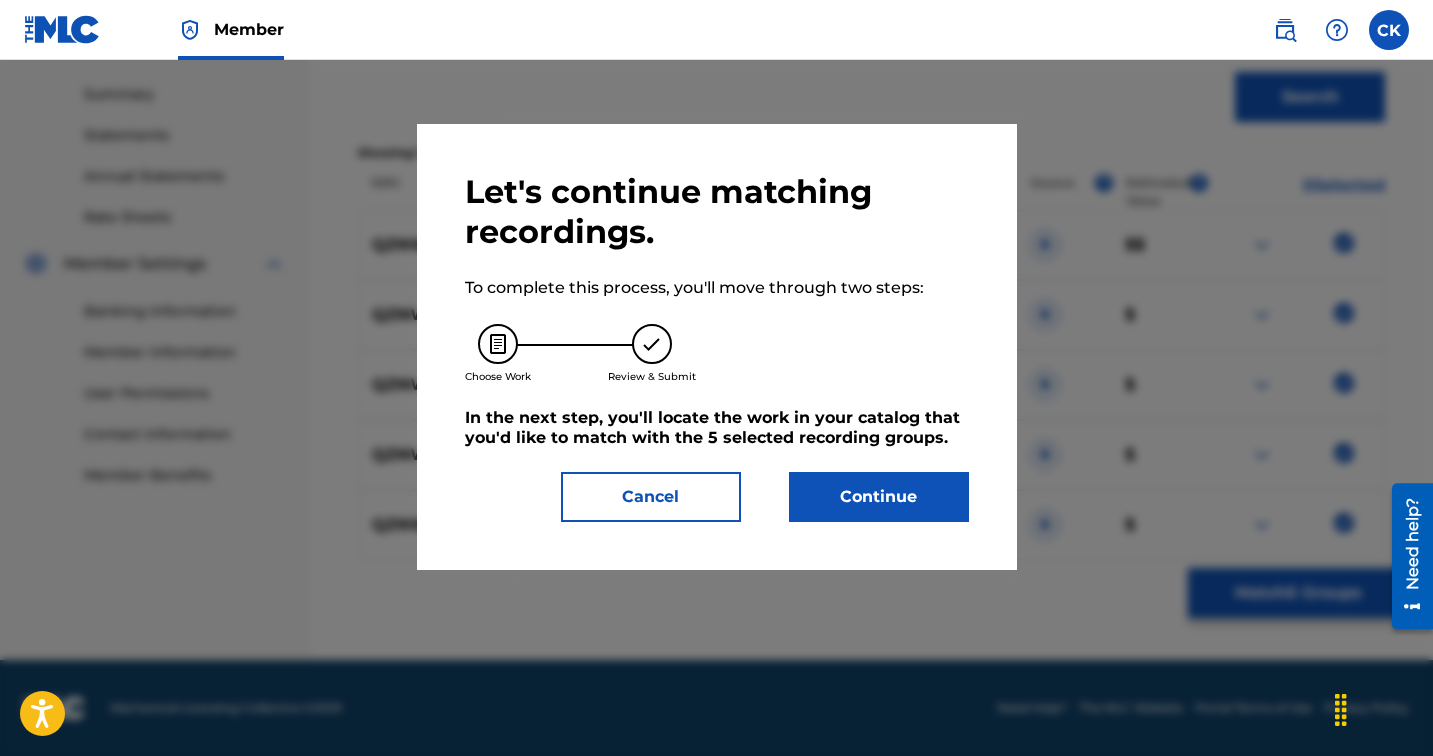 click on "Cancel" at bounding box center (651, 497) 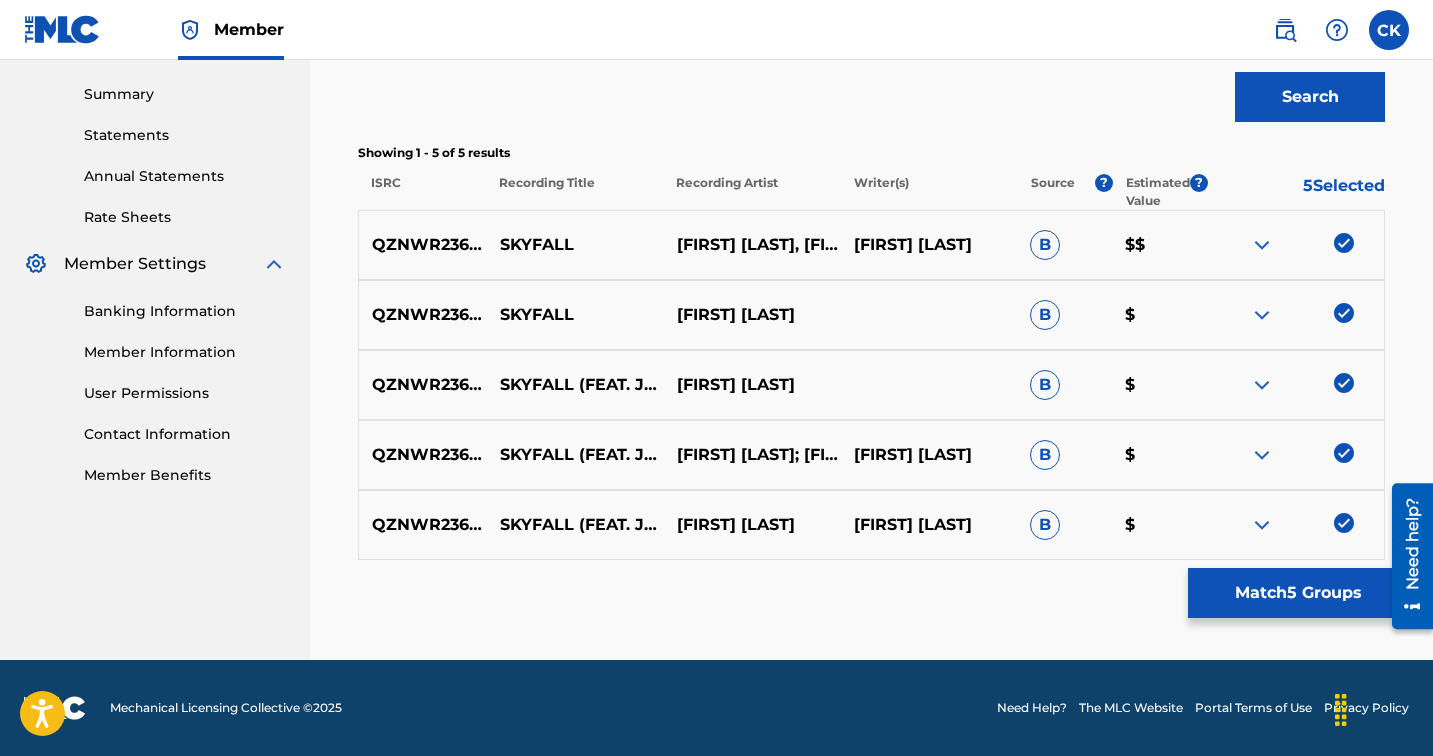 click on "Match  5 Groups" at bounding box center [1298, 593] 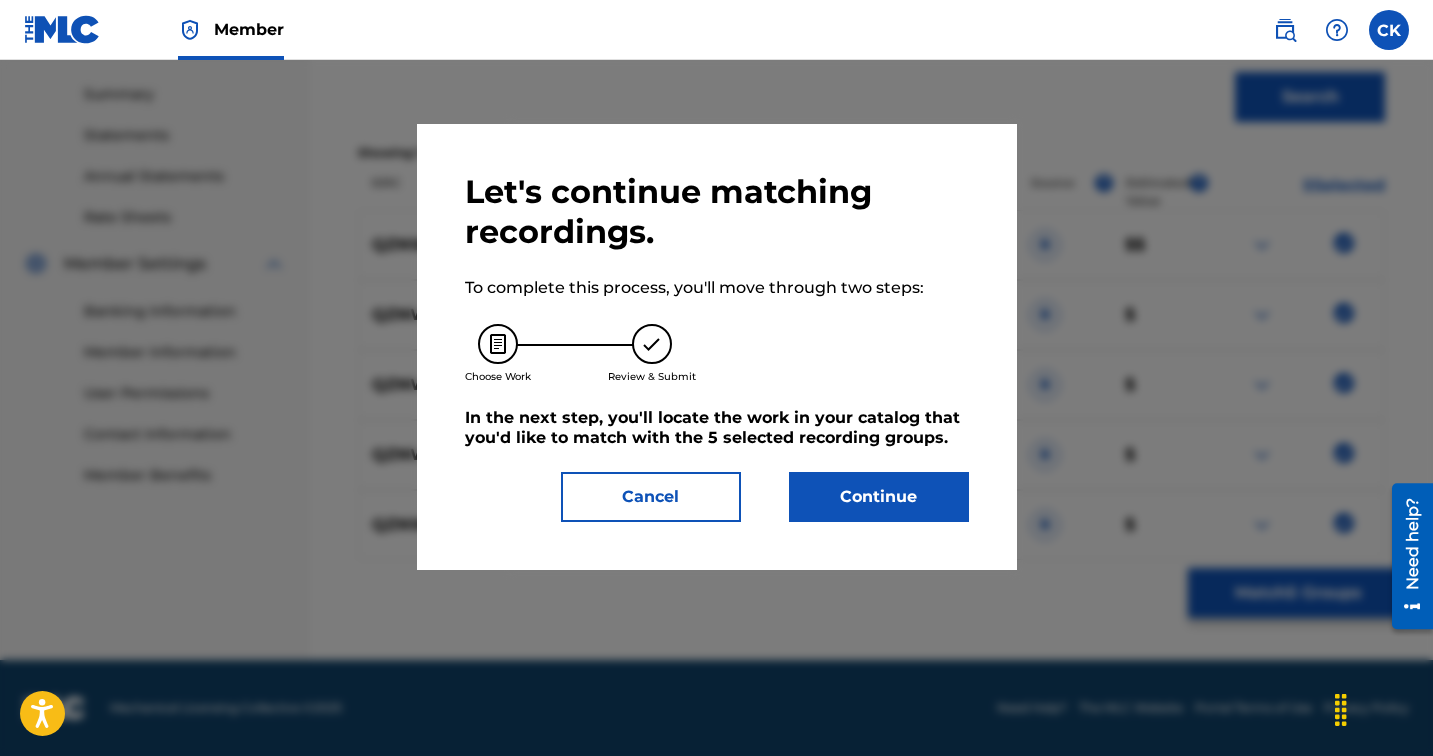 click on "Continue" at bounding box center (879, 497) 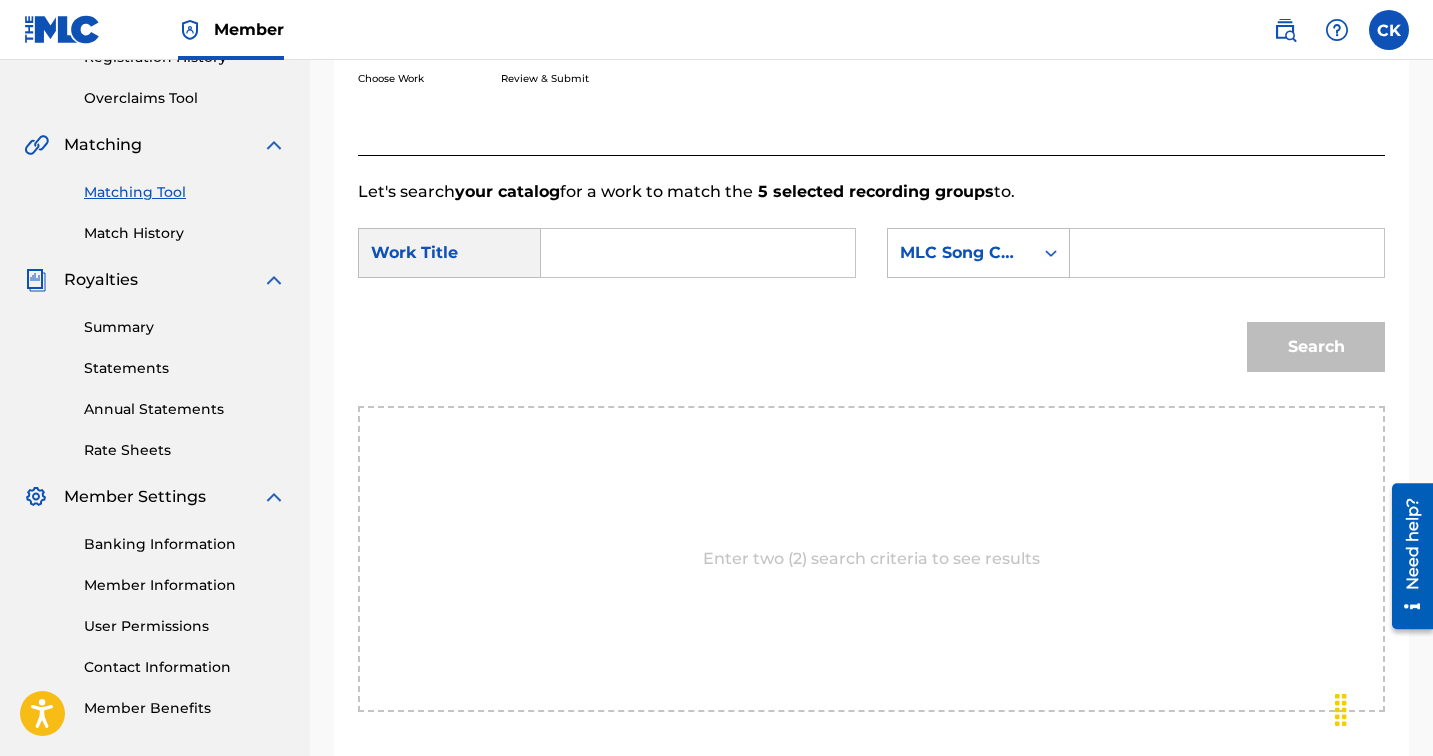 scroll, scrollTop: 387, scrollLeft: 0, axis: vertical 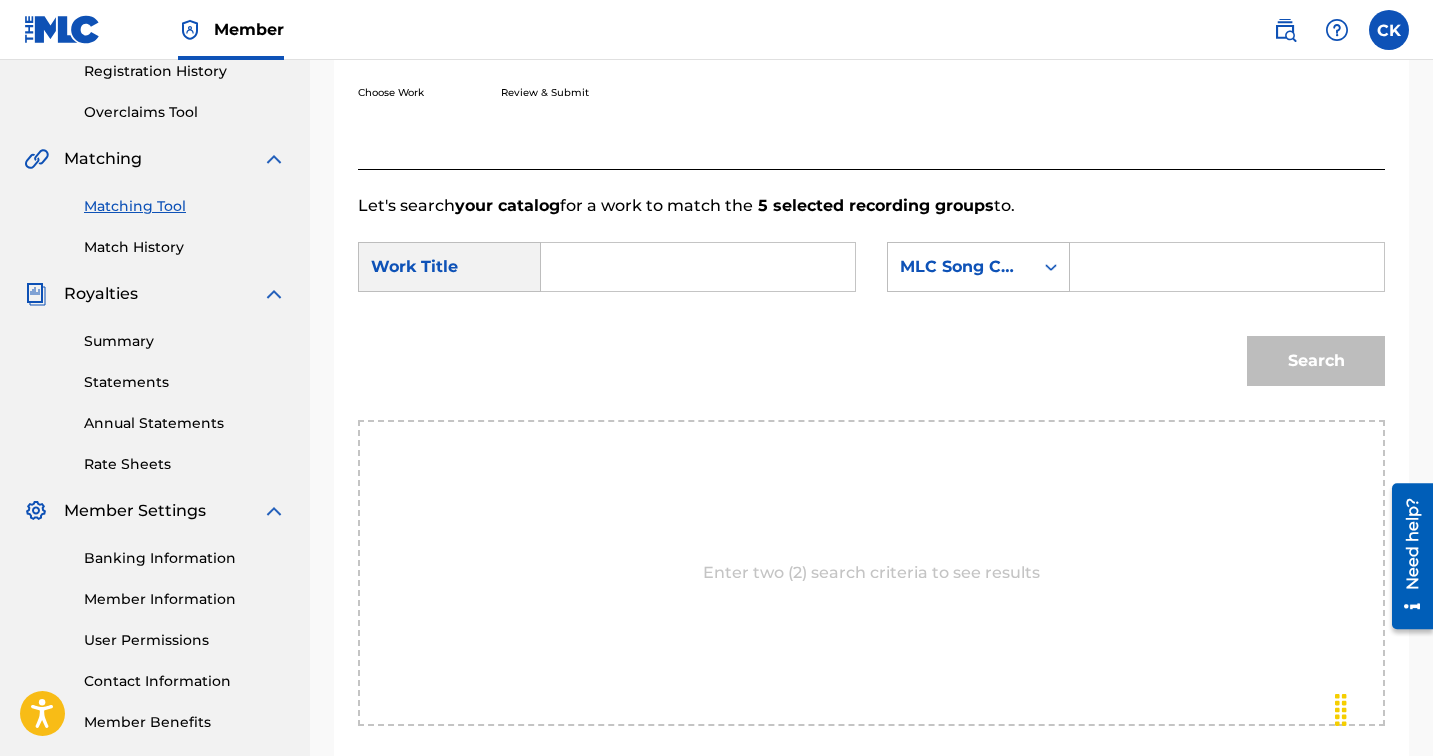 click at bounding box center [698, 267] 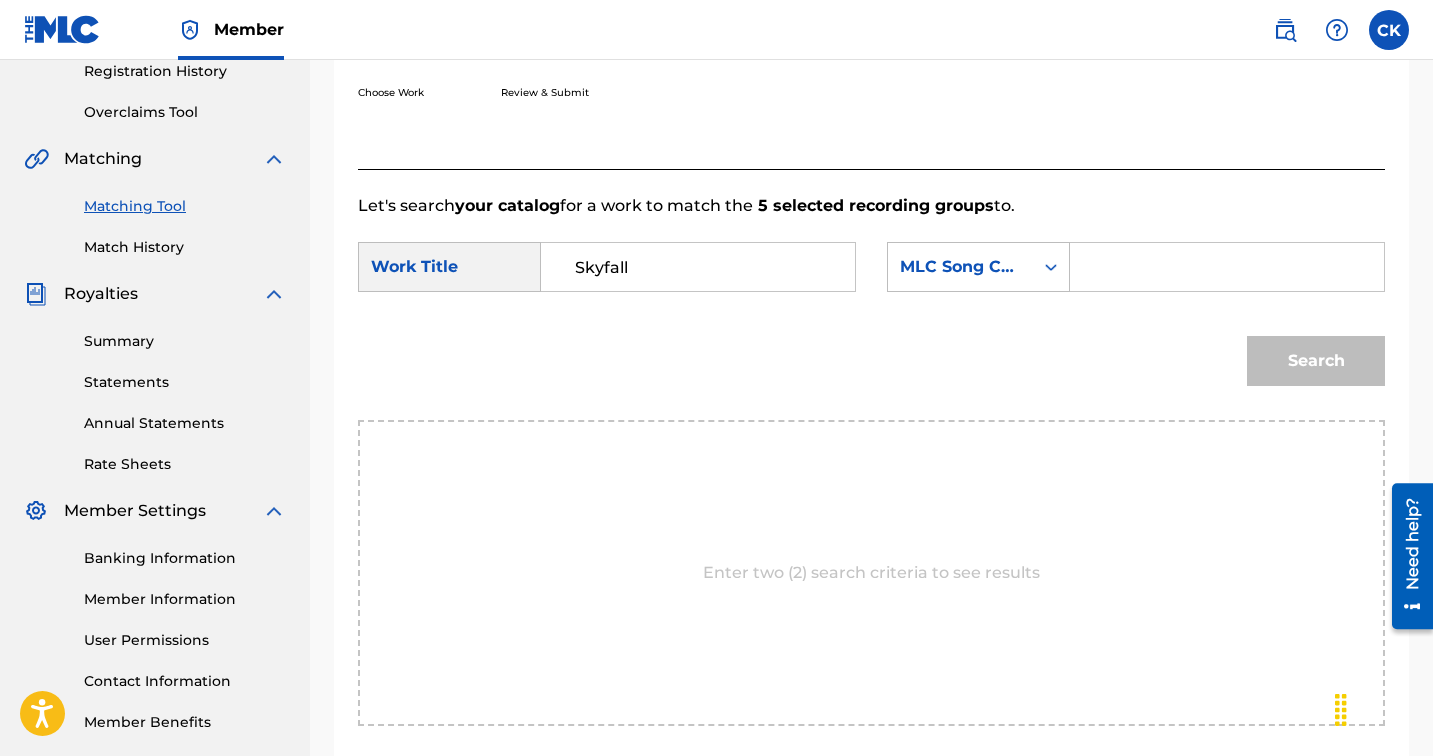 type on "Skyfall" 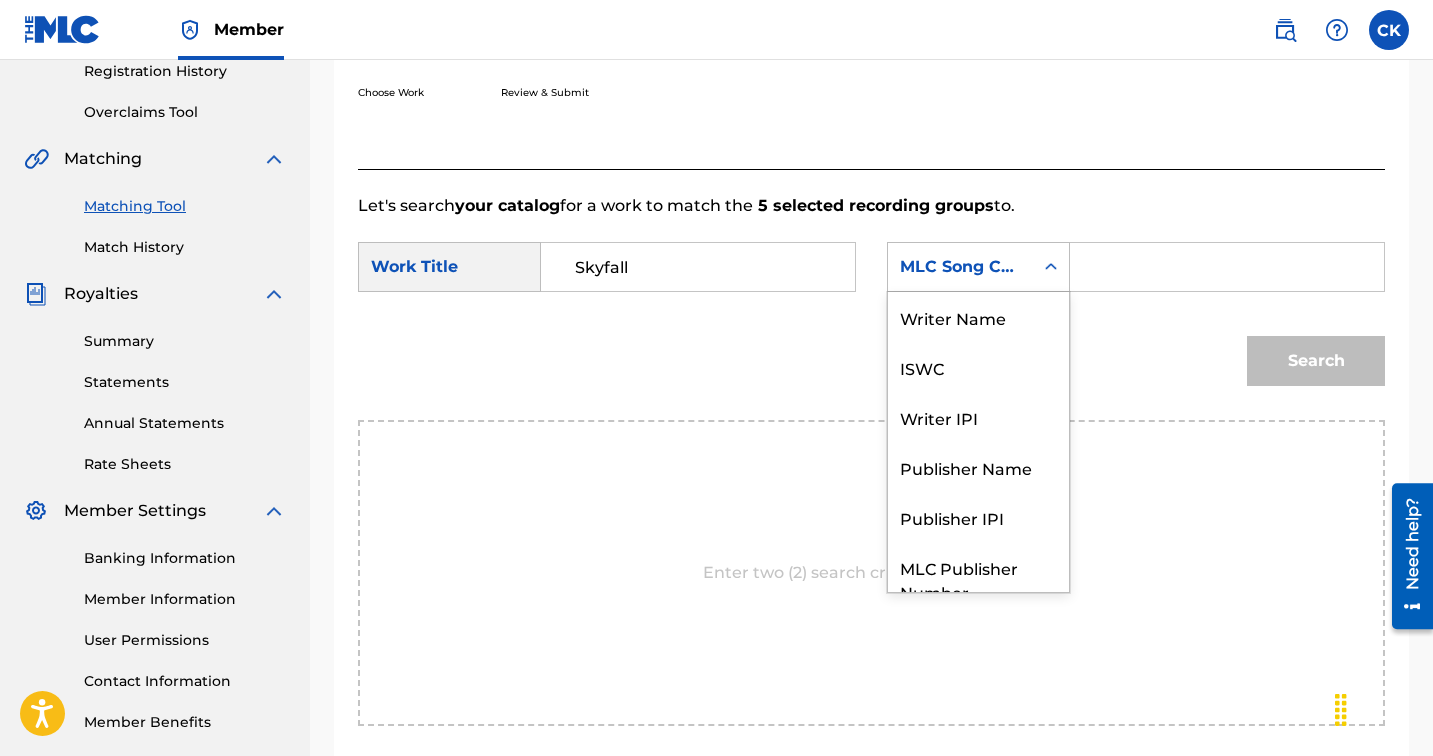 click on "MLC Song Code" at bounding box center (960, 267) 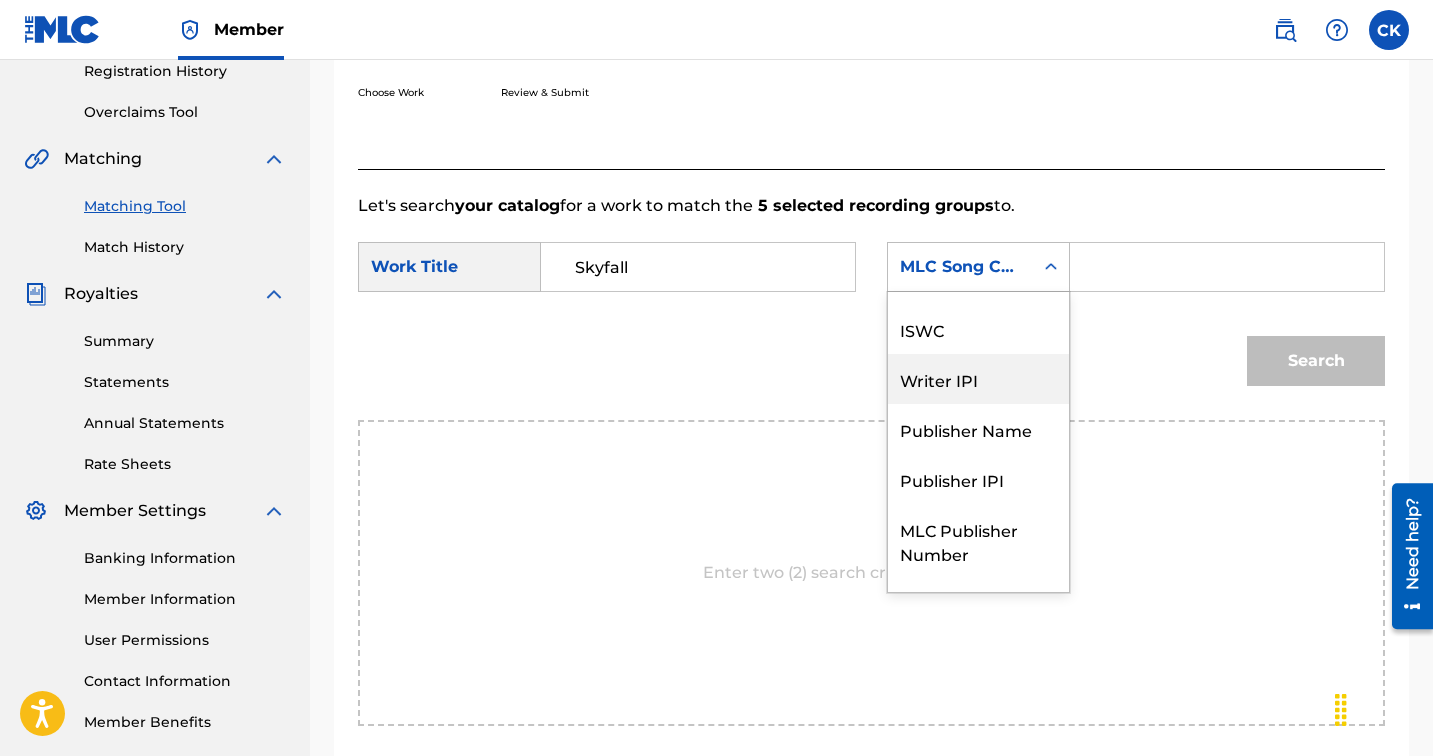 scroll, scrollTop: 24, scrollLeft: 0, axis: vertical 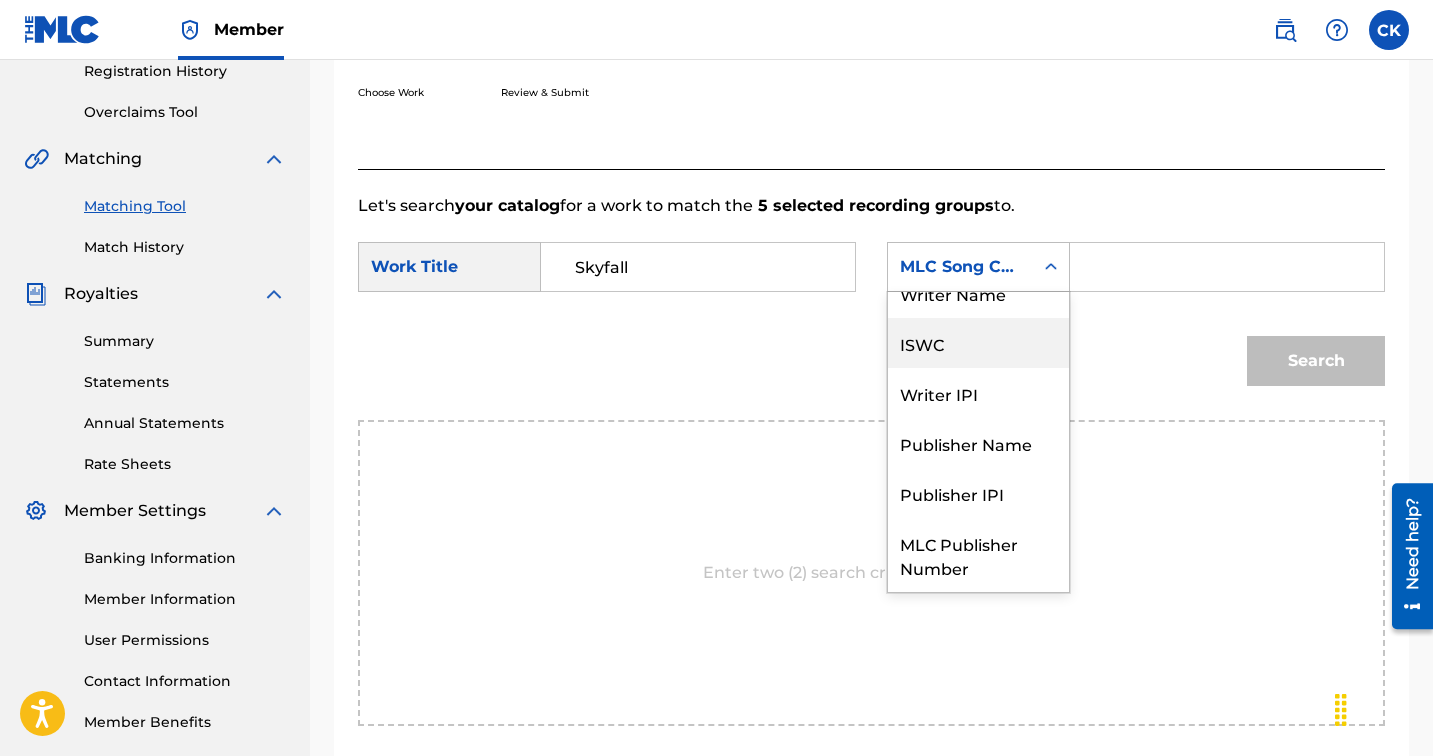 click on "ISWC" at bounding box center [978, 343] 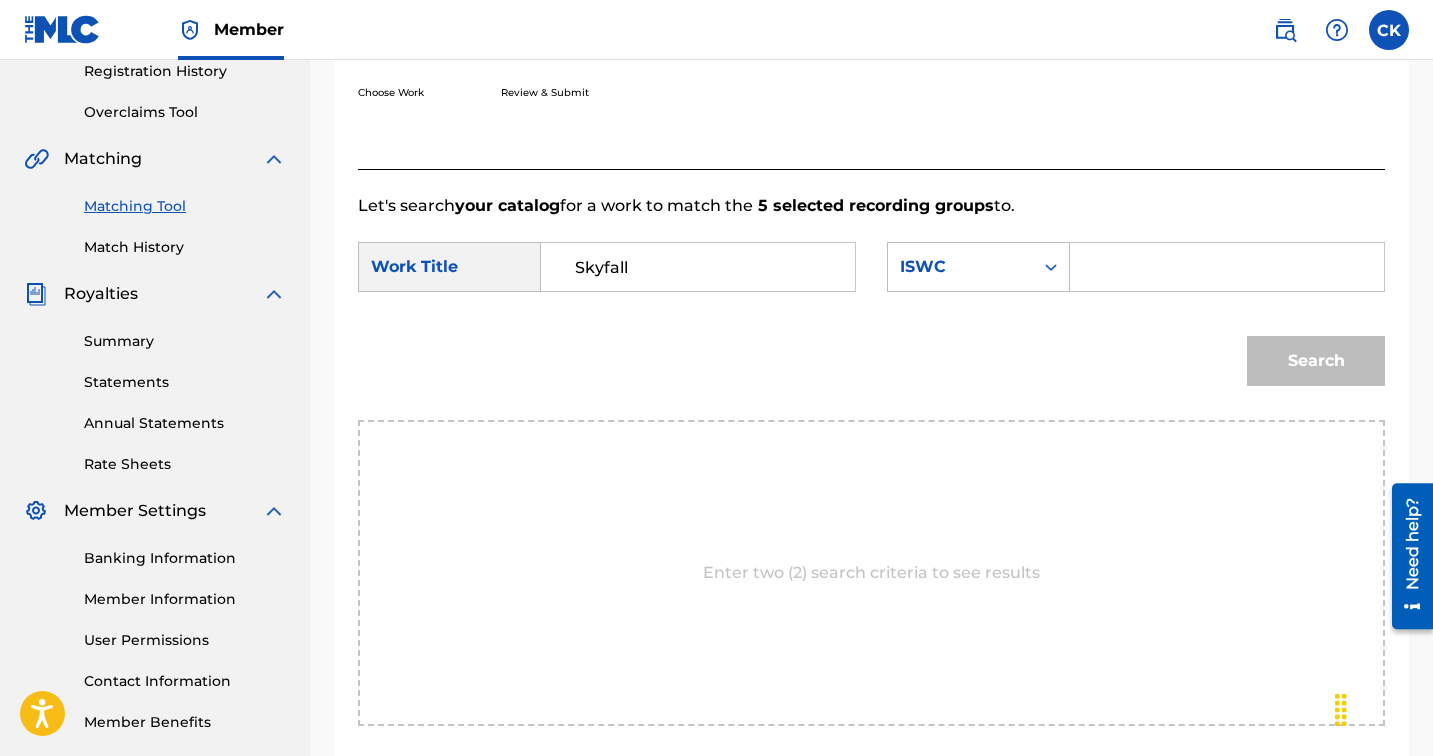 click at bounding box center (1227, 267) 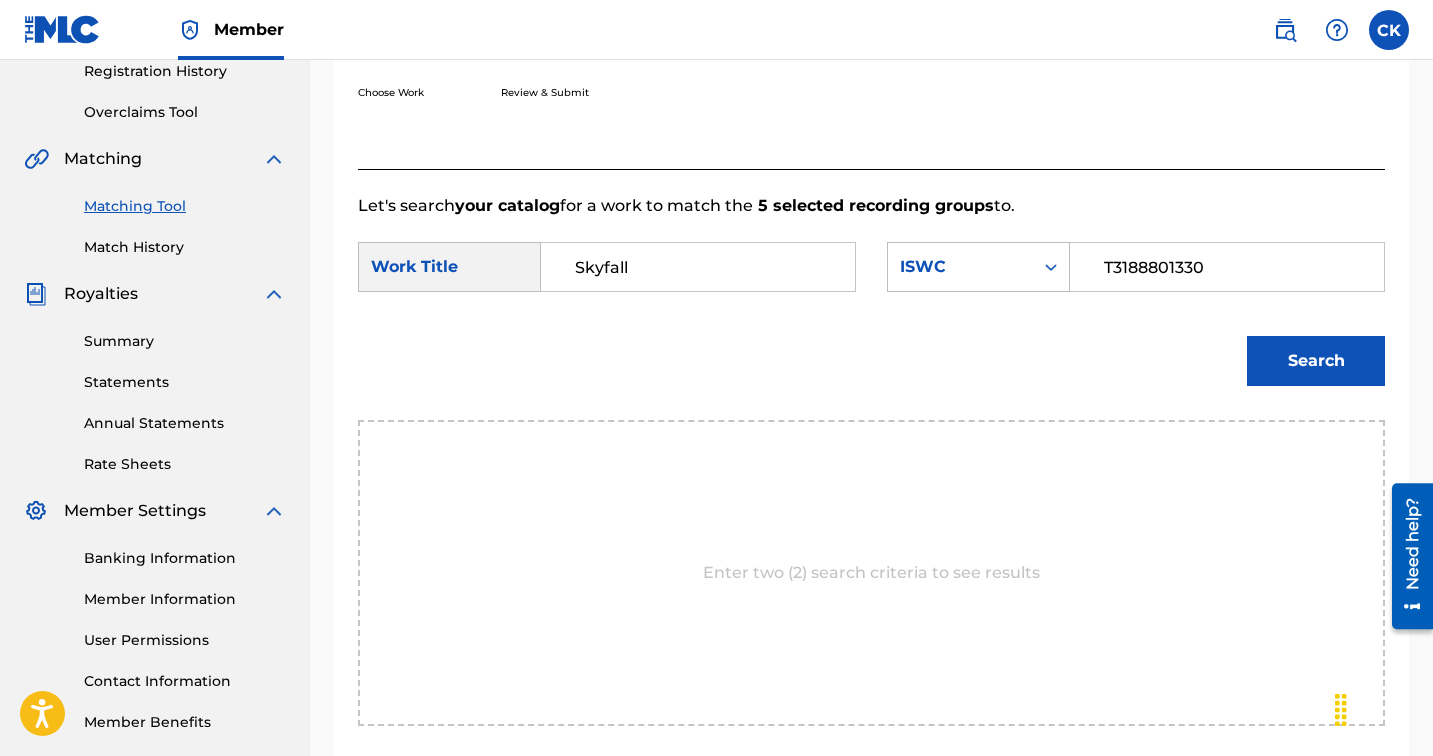 type on "T3188801330" 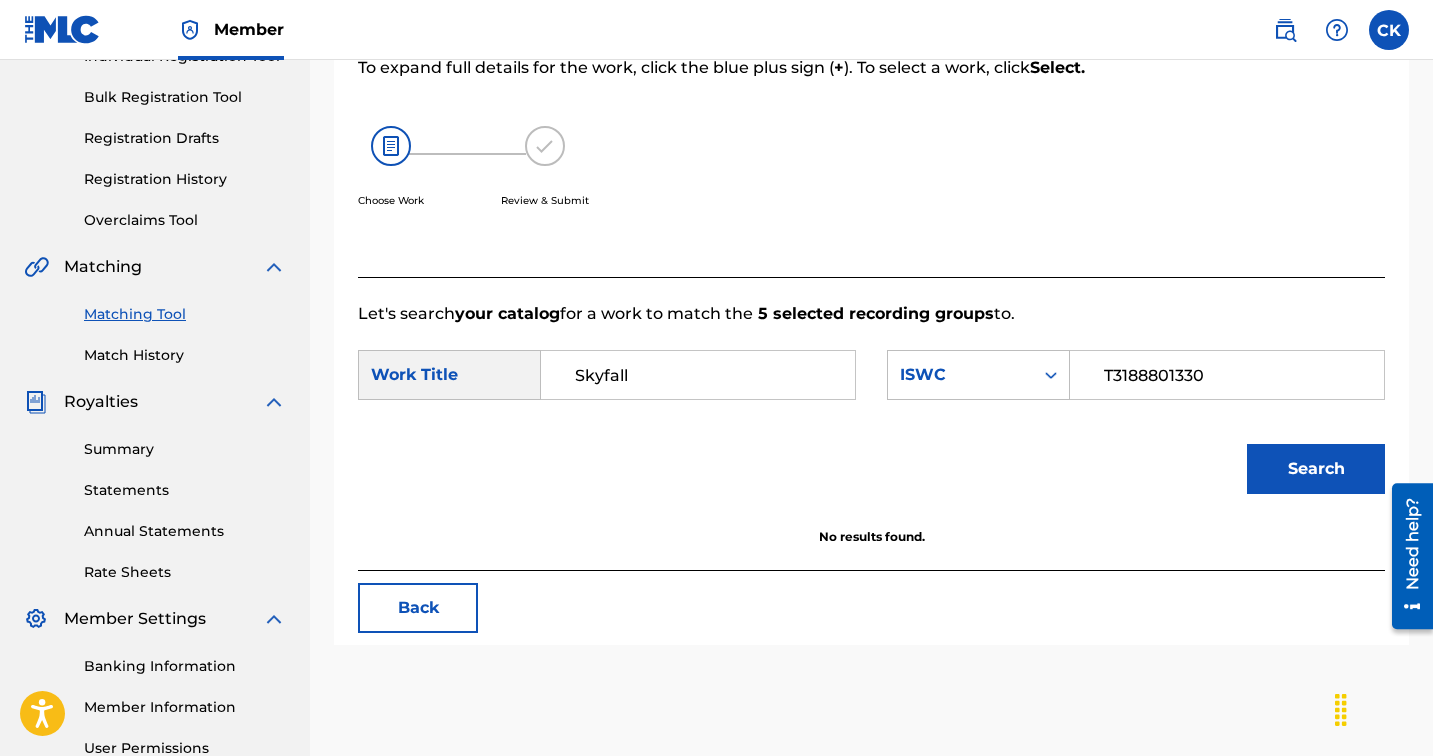 scroll, scrollTop: 0, scrollLeft: 0, axis: both 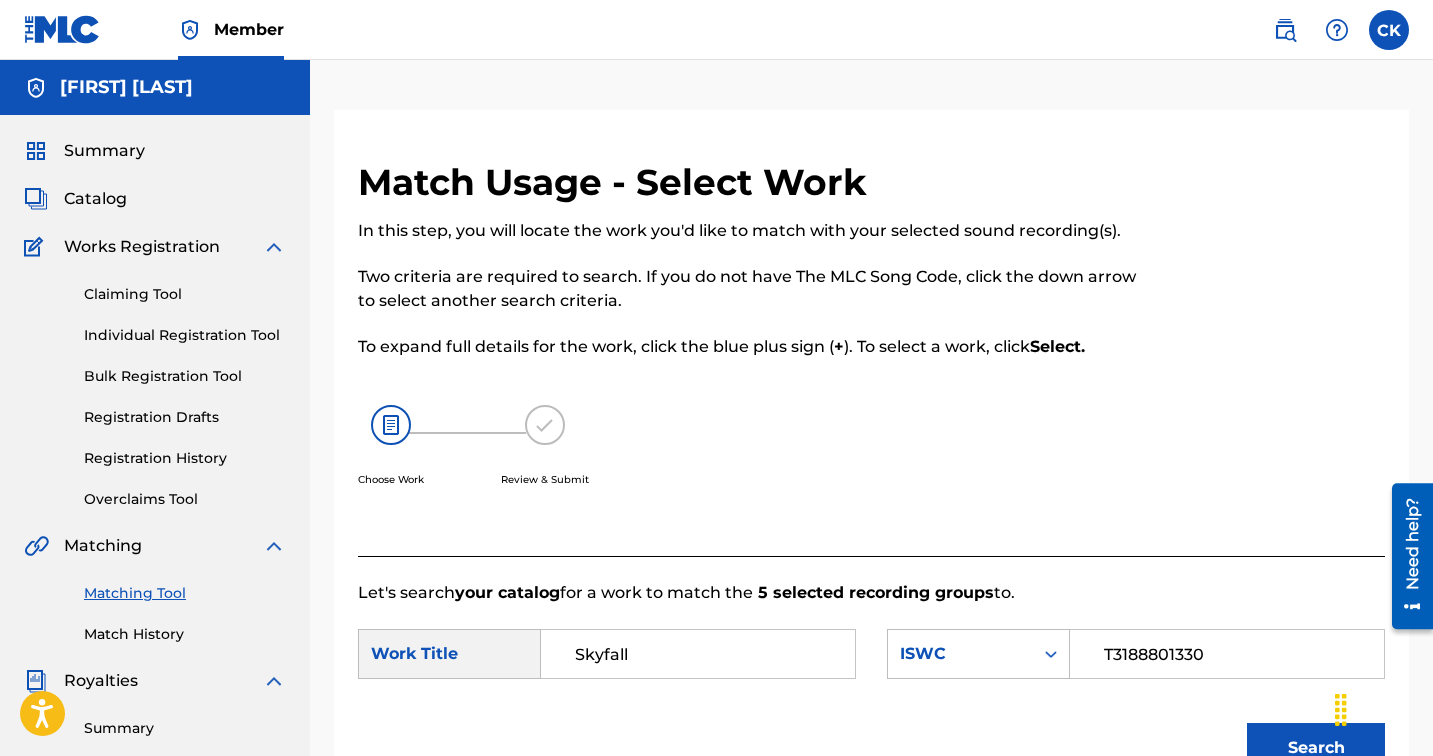 click on "Catalog" at bounding box center [95, 199] 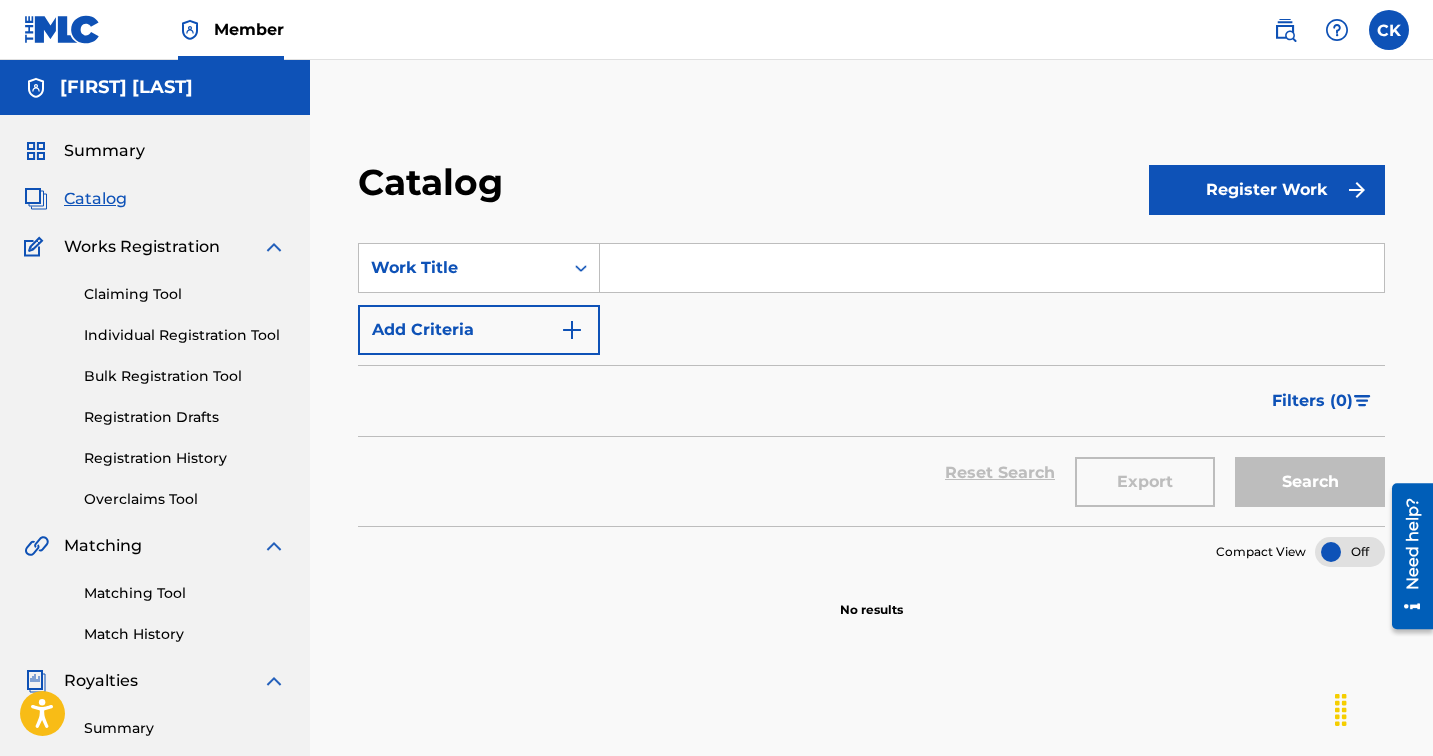 click at bounding box center (992, 268) 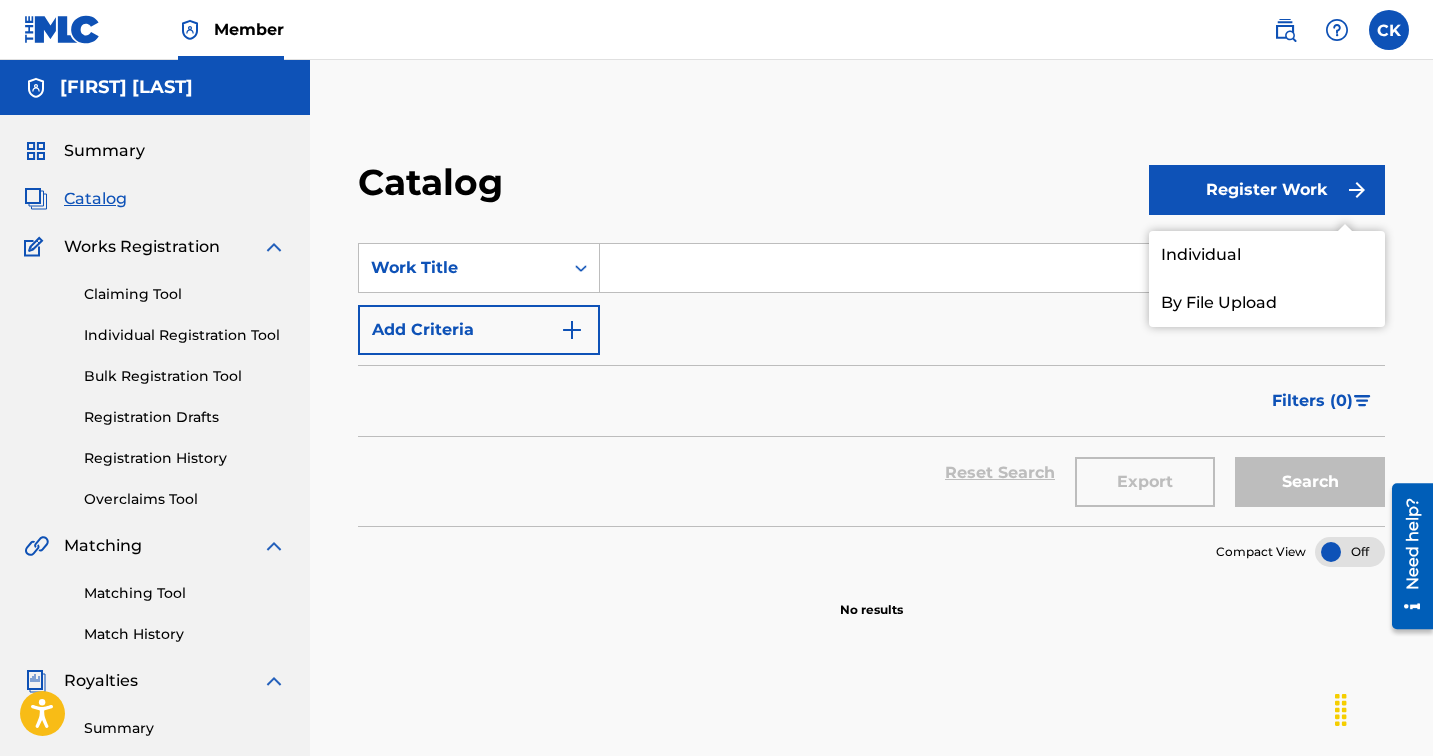 click on "Individual" at bounding box center (1267, 255) 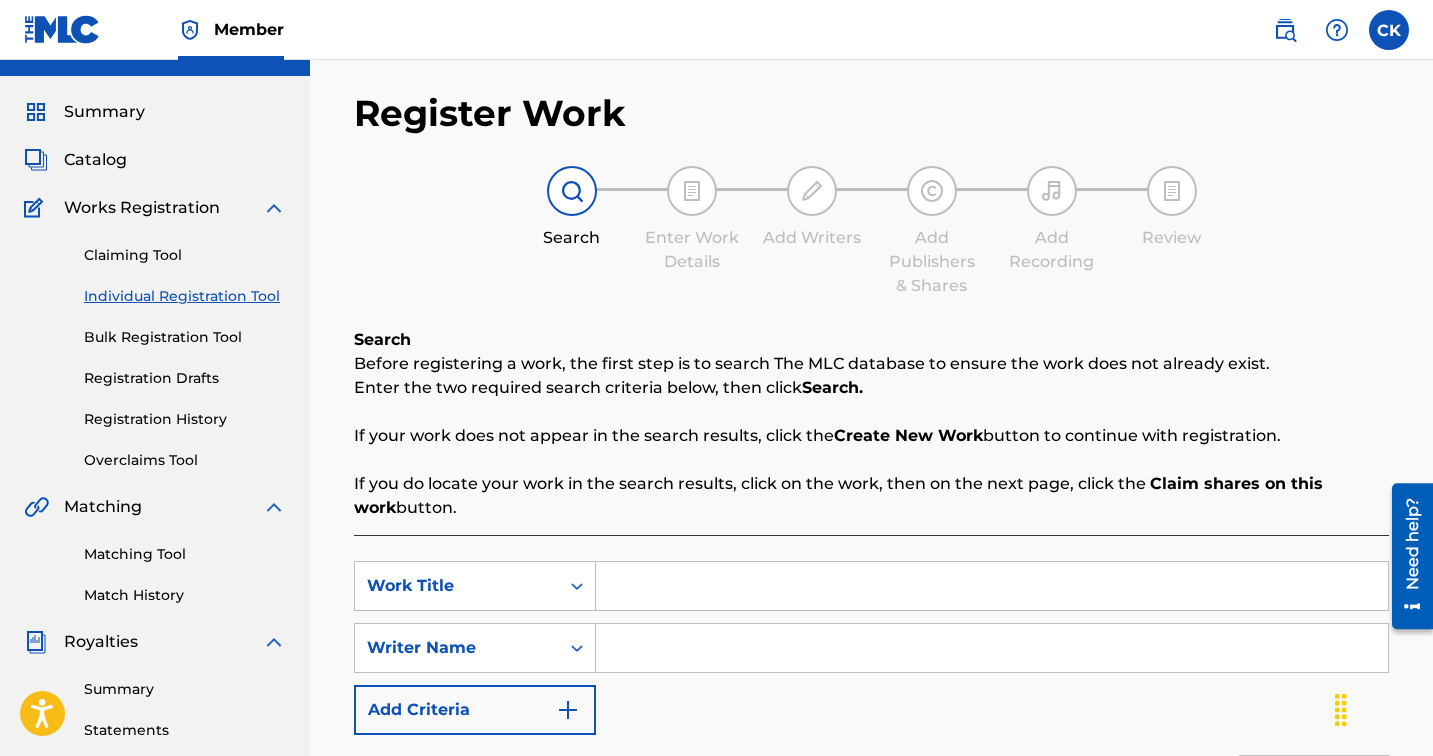 scroll, scrollTop: 49, scrollLeft: 0, axis: vertical 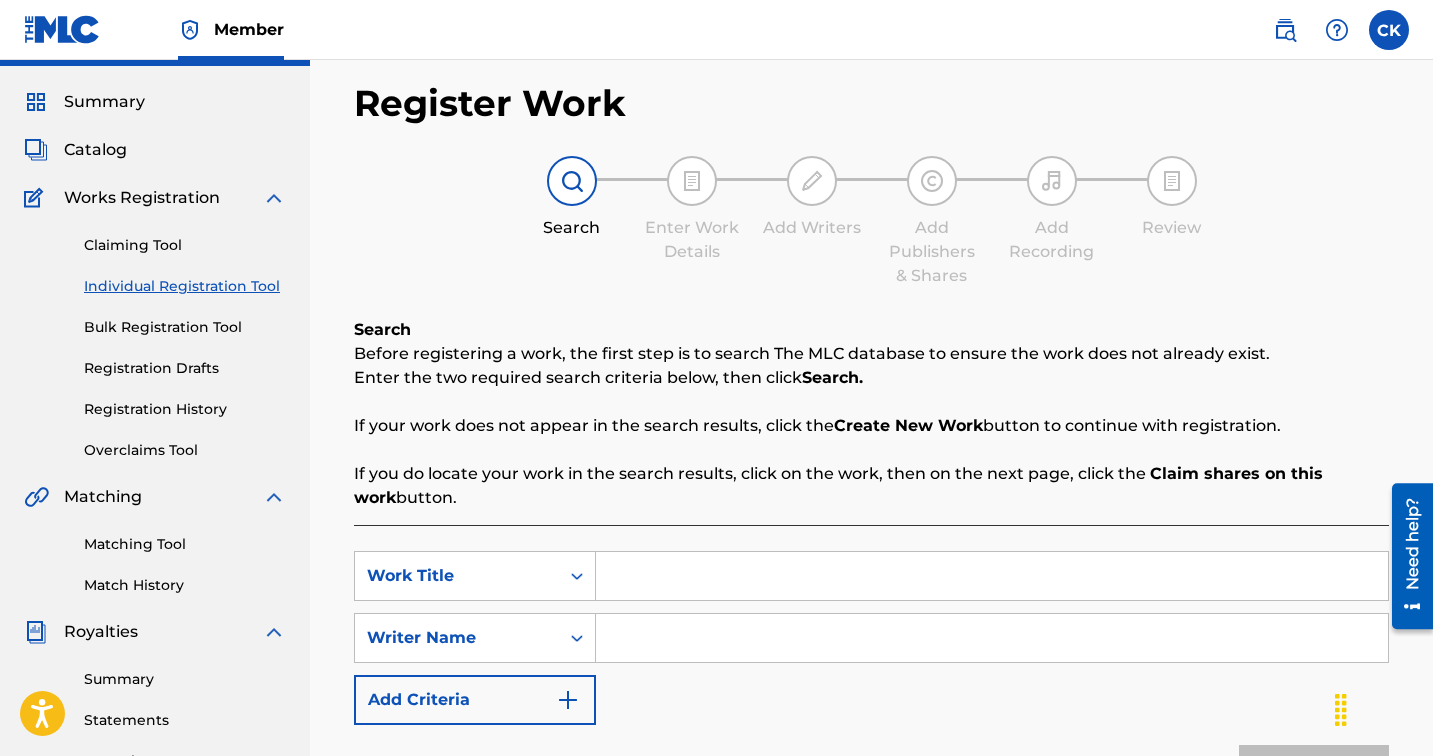 click on "SearchWithCriteriab1c5c991-1143-49f8-8321-056596892807 Work Title Skyfall SearchWithCriteria539dd9e7-4af7-47e5-99e6-9c5d207fce3c Writer Name Add Criteria" at bounding box center [871, 638] 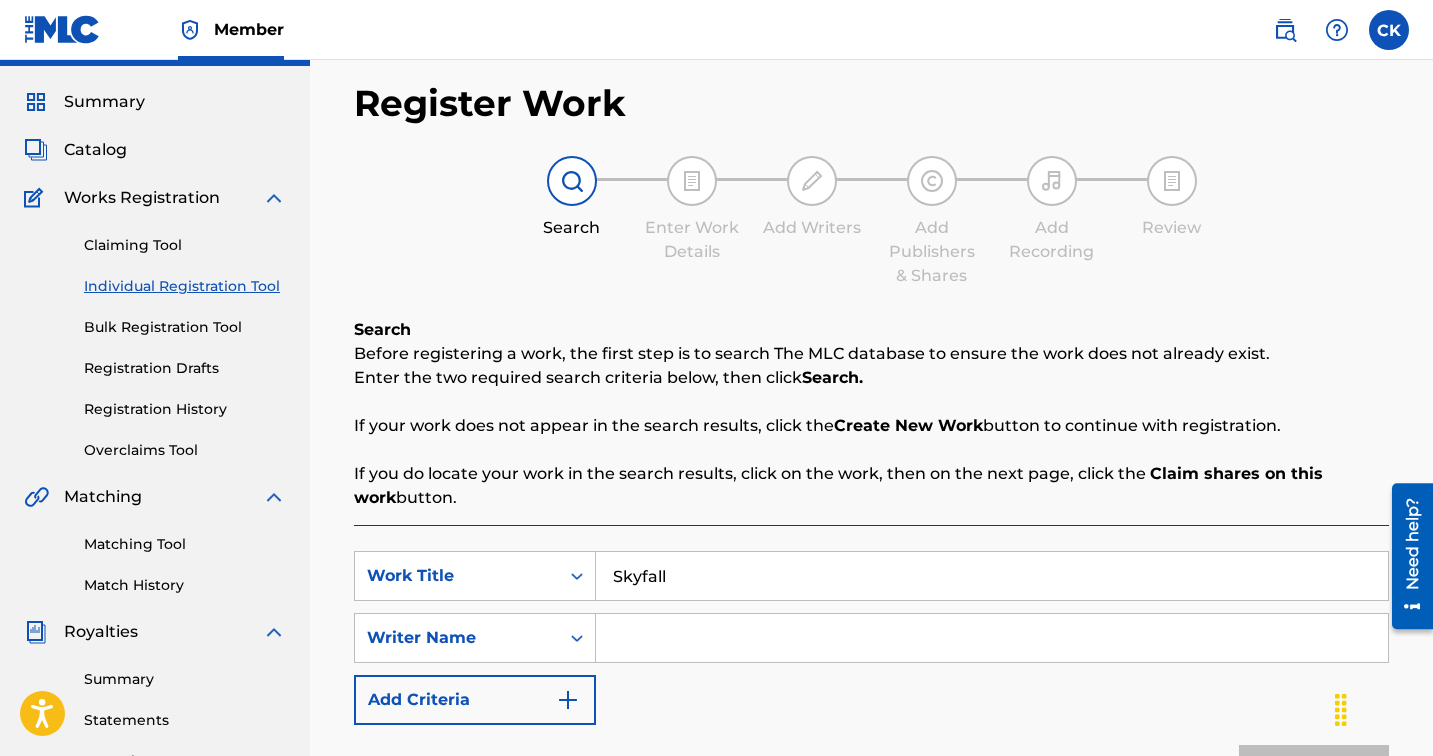 type on "Skyfall" 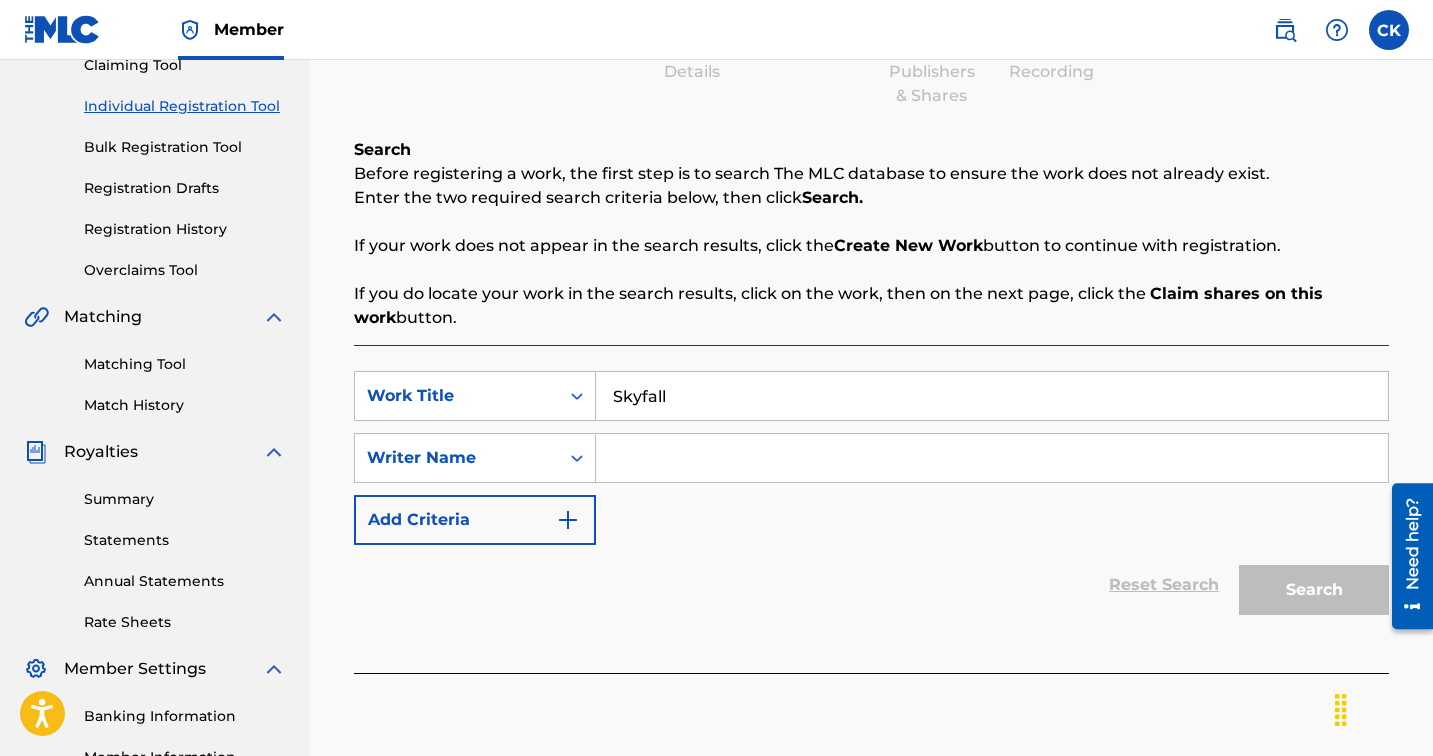 scroll, scrollTop: 241, scrollLeft: 0, axis: vertical 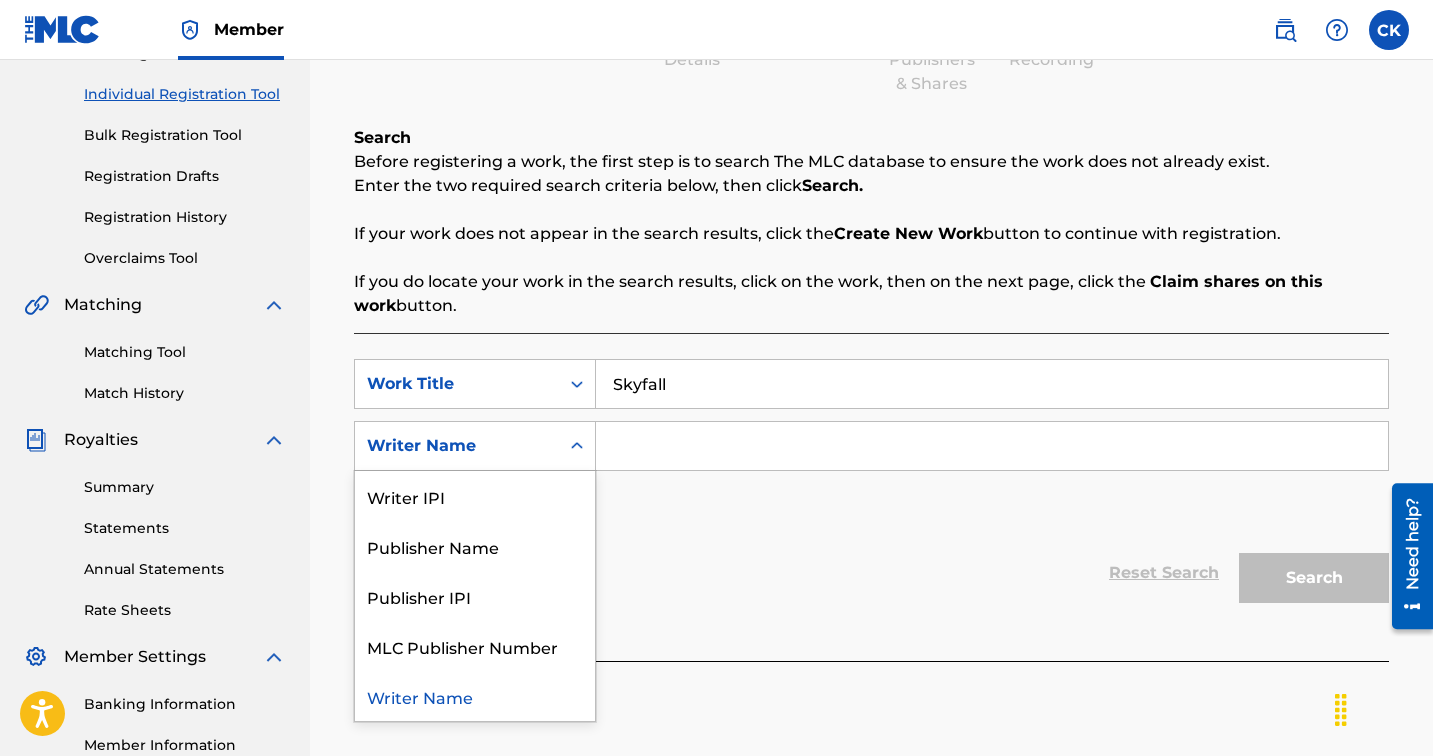 click on "Writer Name" at bounding box center (457, 446) 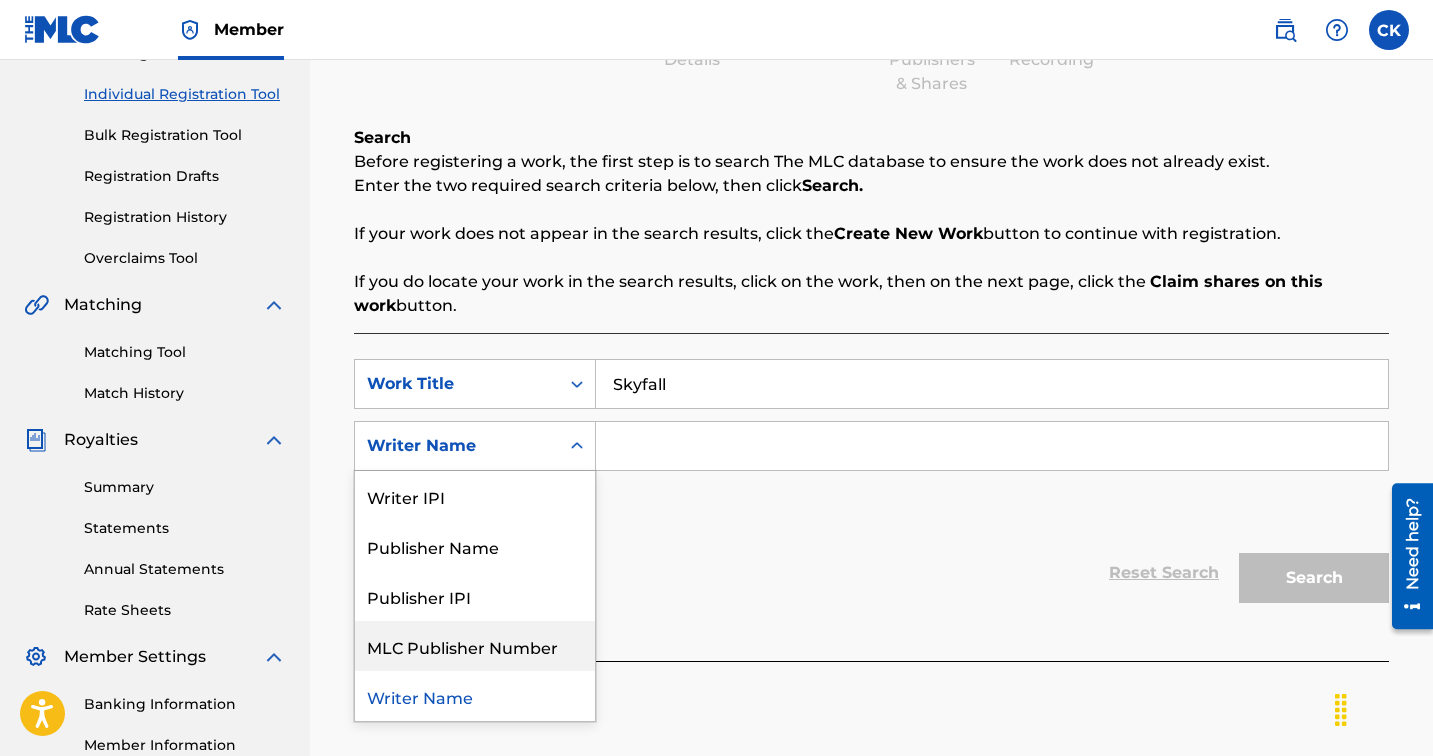 click on "Reset Search Search" at bounding box center [871, 573] 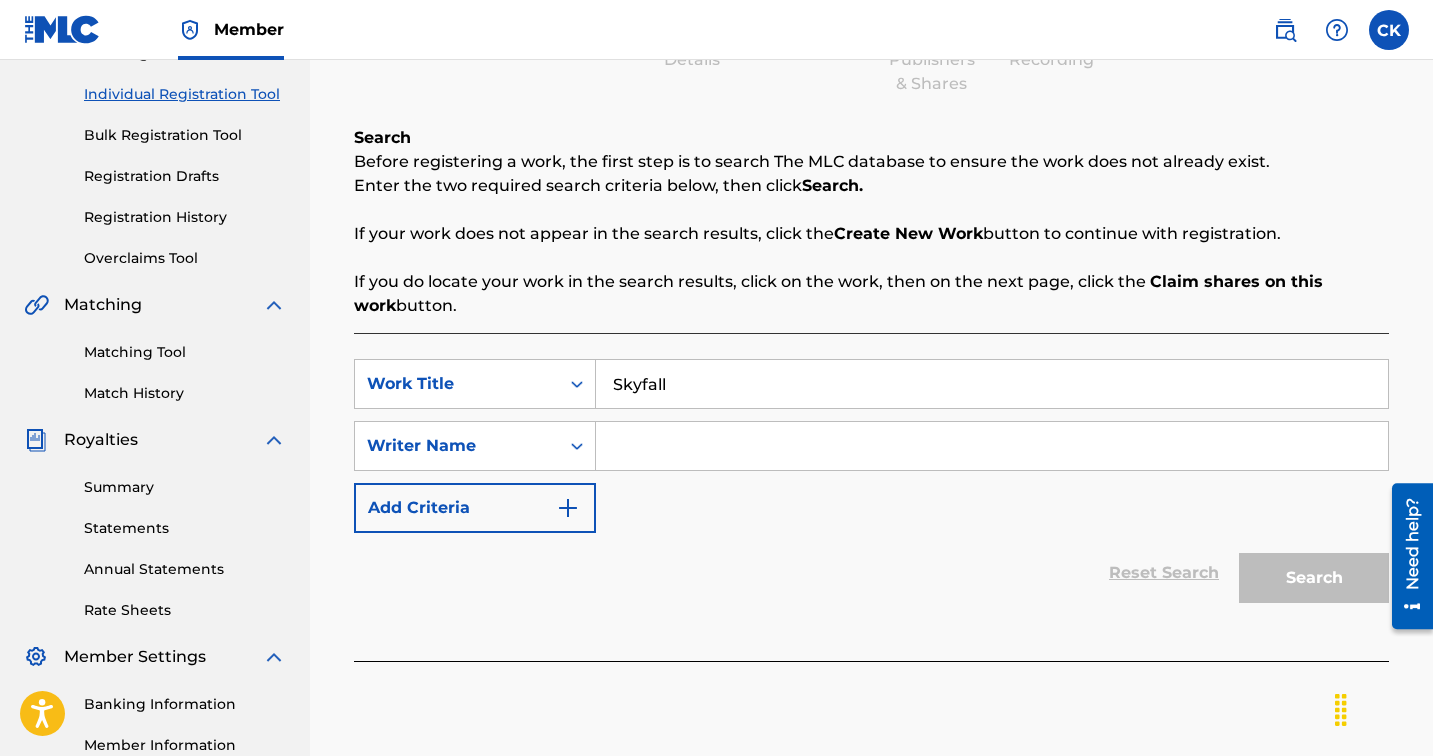 click at bounding box center (992, 446) 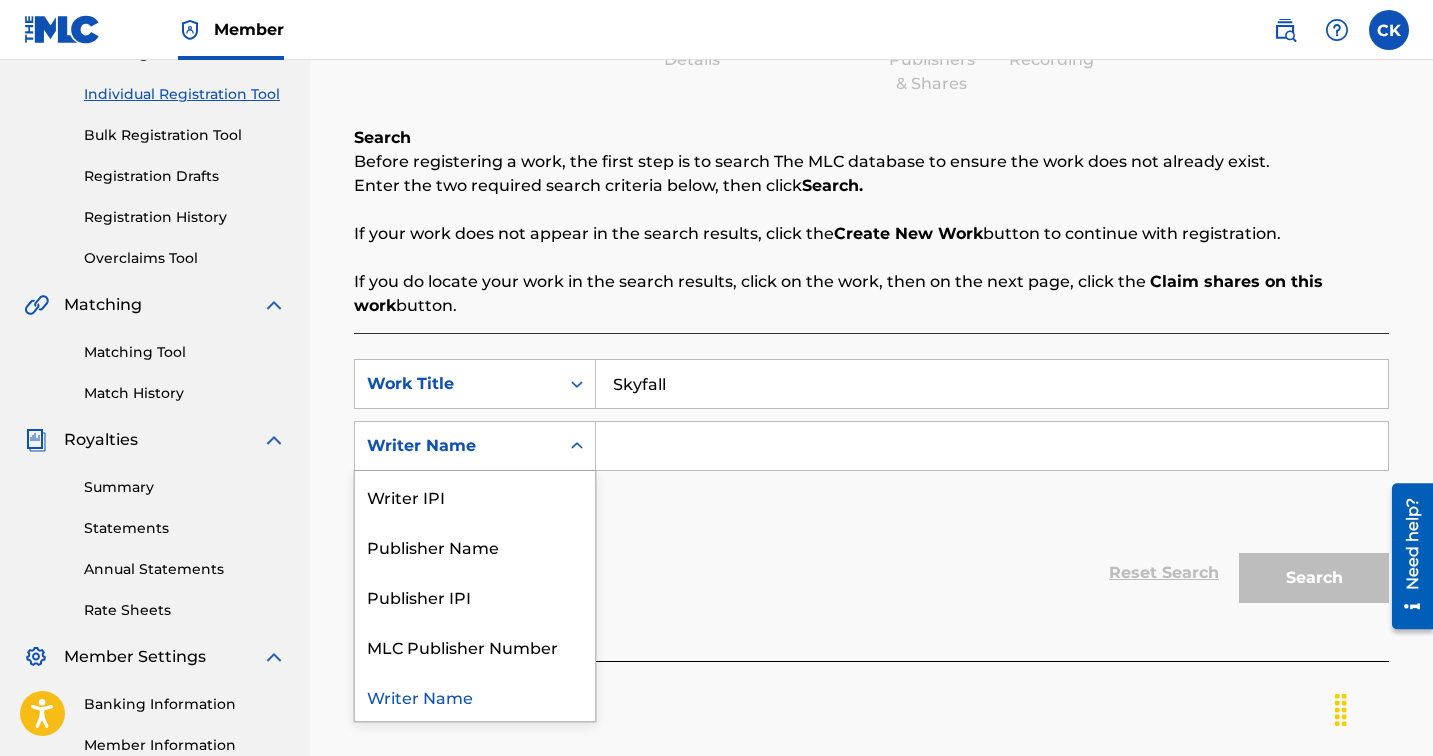 click on "Writer Name" at bounding box center [475, 446] 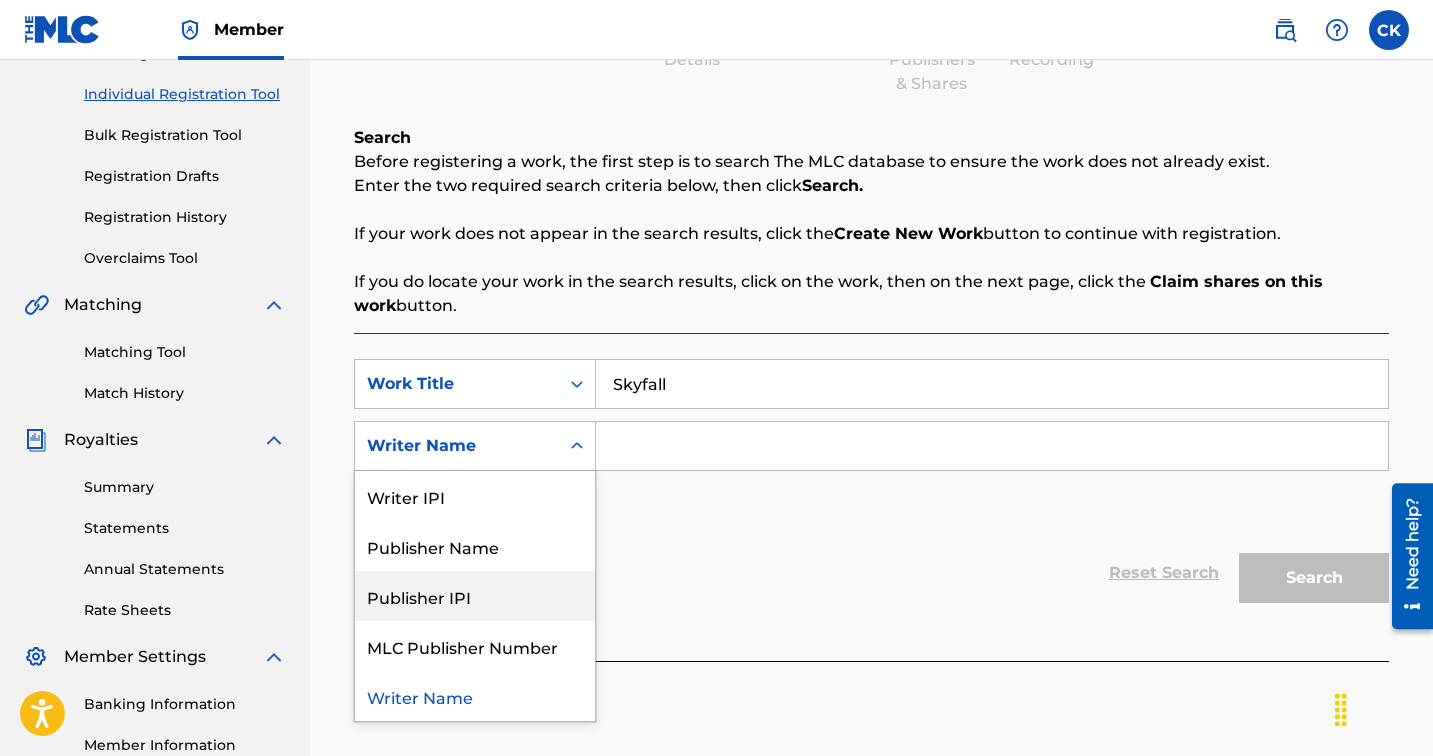 click on "Publisher IPI" at bounding box center [475, 596] 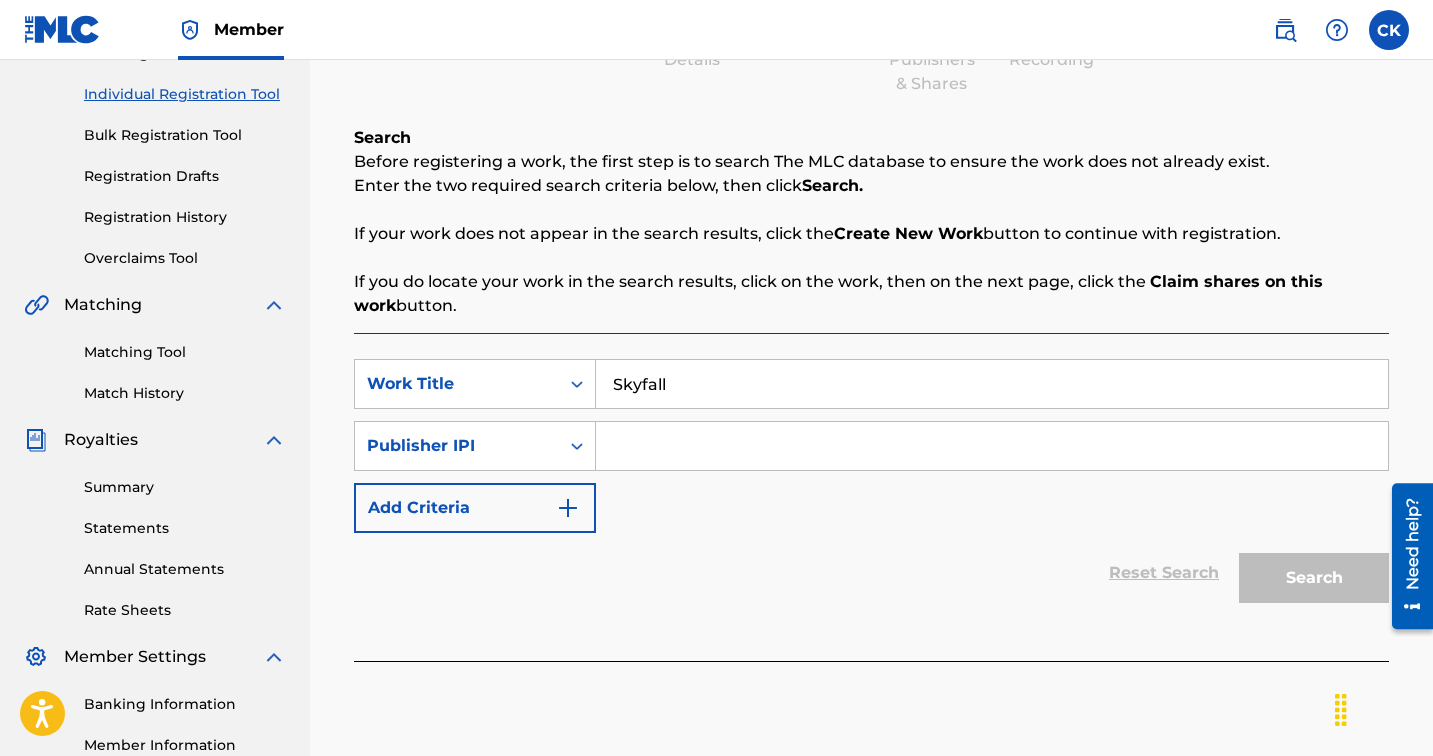 click at bounding box center (992, 446) 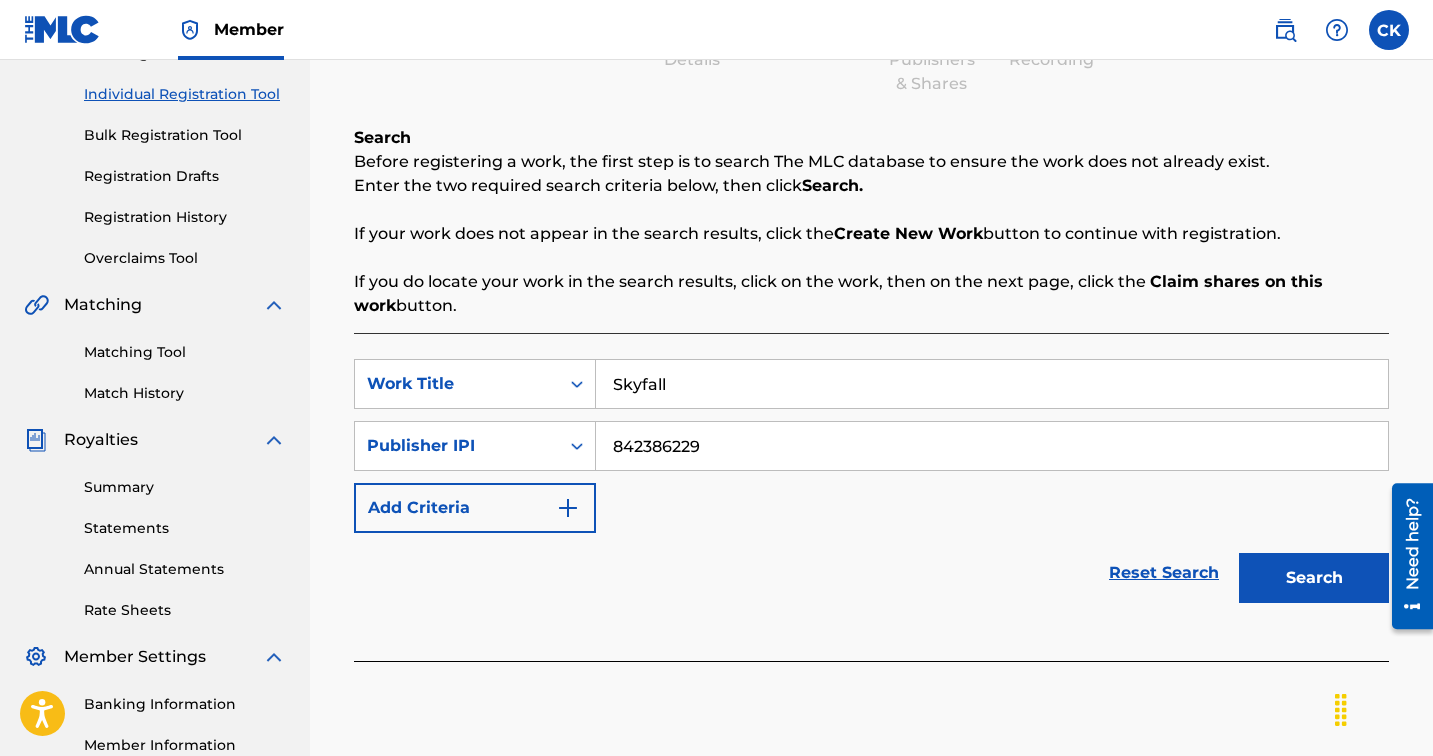 type on "842386229" 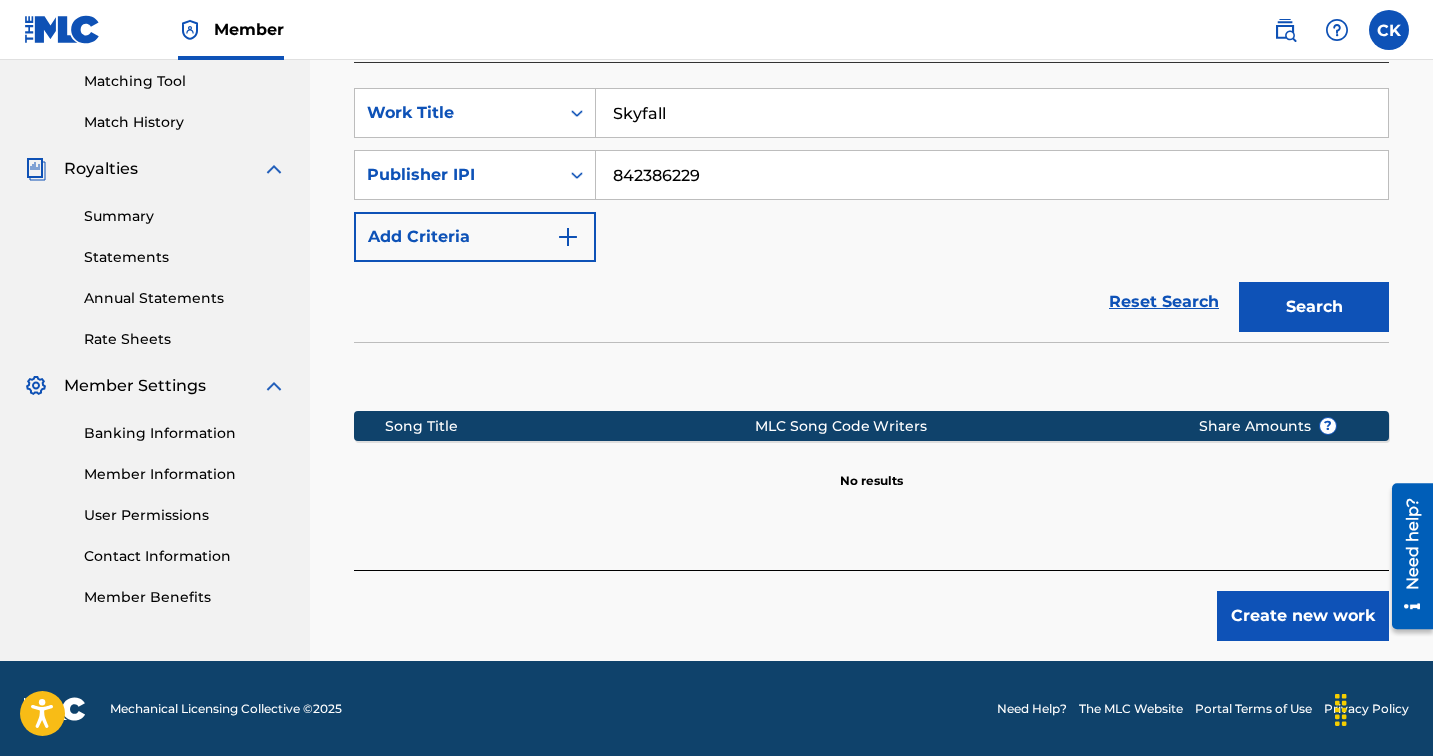 scroll, scrollTop: 513, scrollLeft: 0, axis: vertical 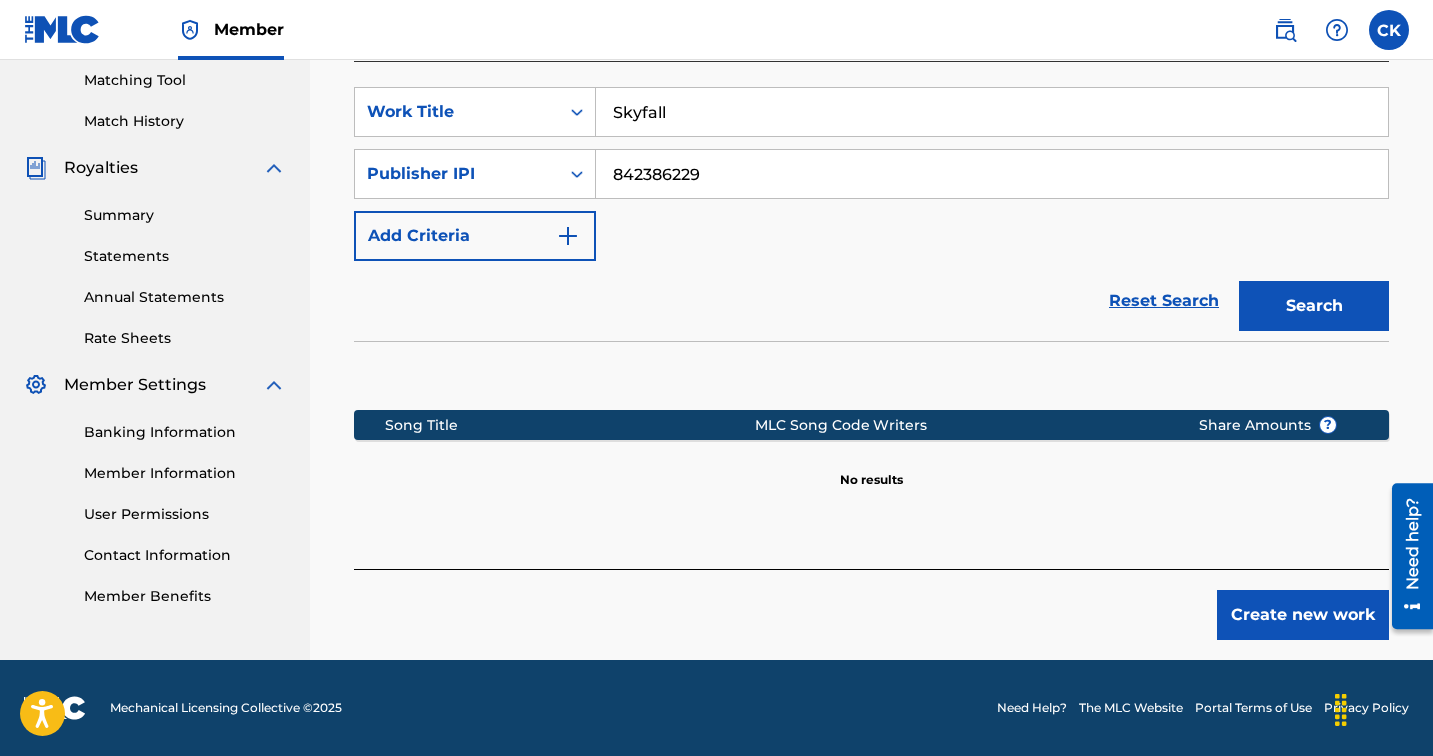 click on "Create new work" at bounding box center (1303, 615) 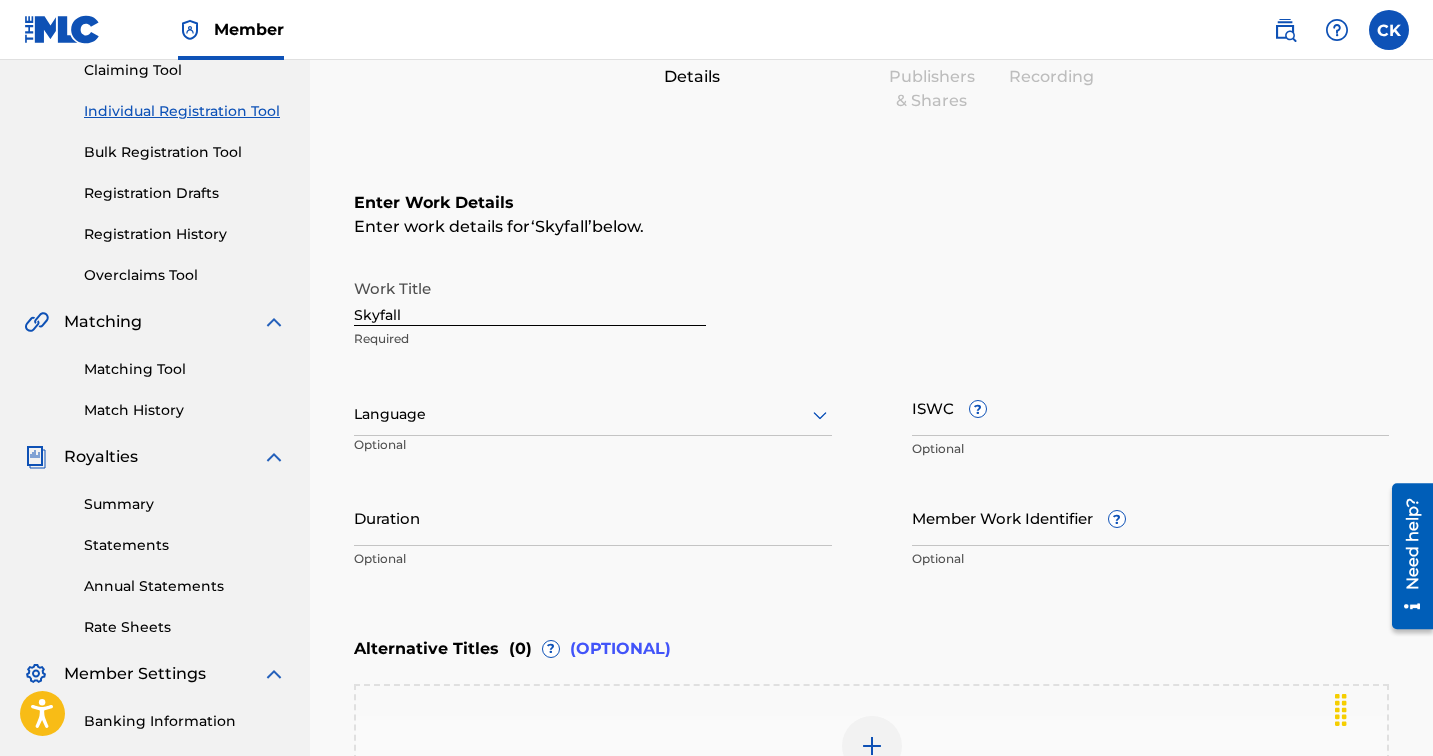 scroll, scrollTop: 234, scrollLeft: 0, axis: vertical 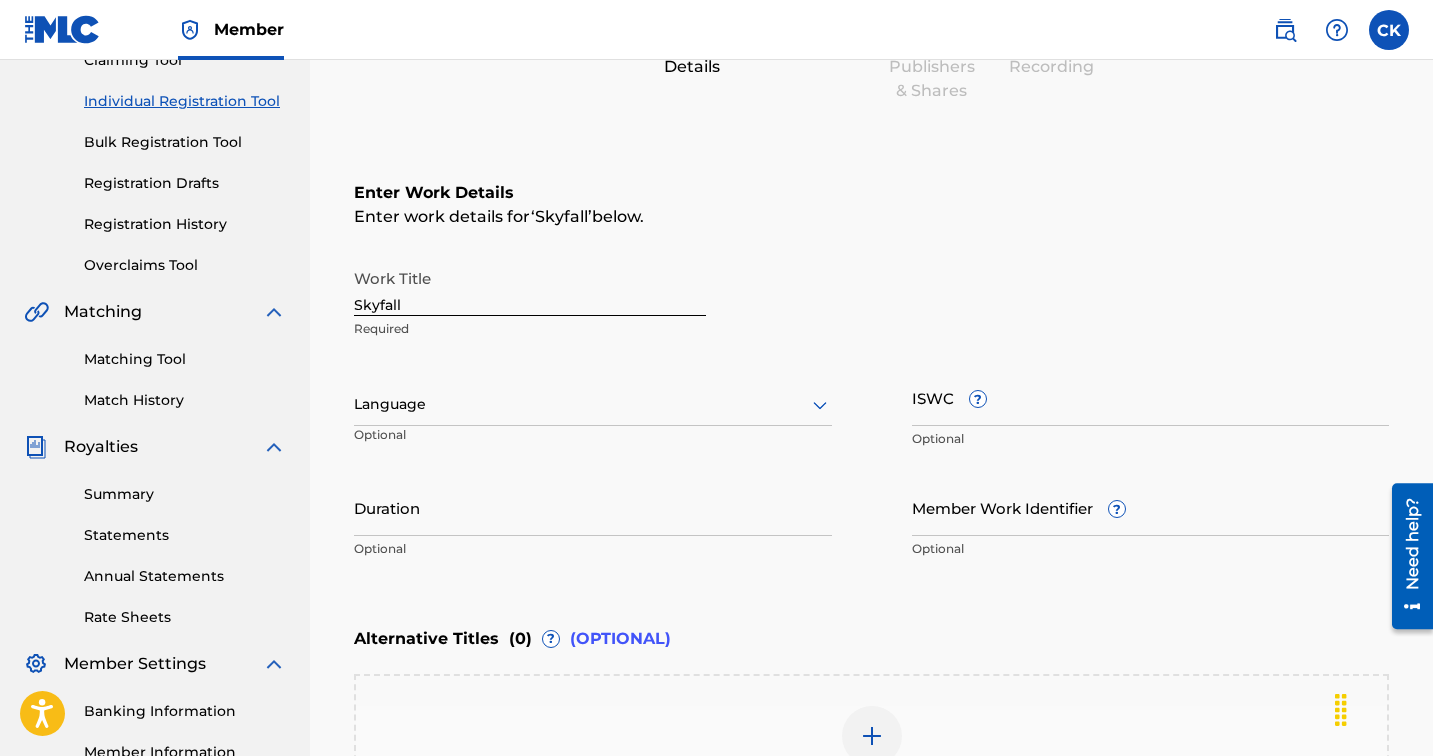 click at bounding box center [593, 404] 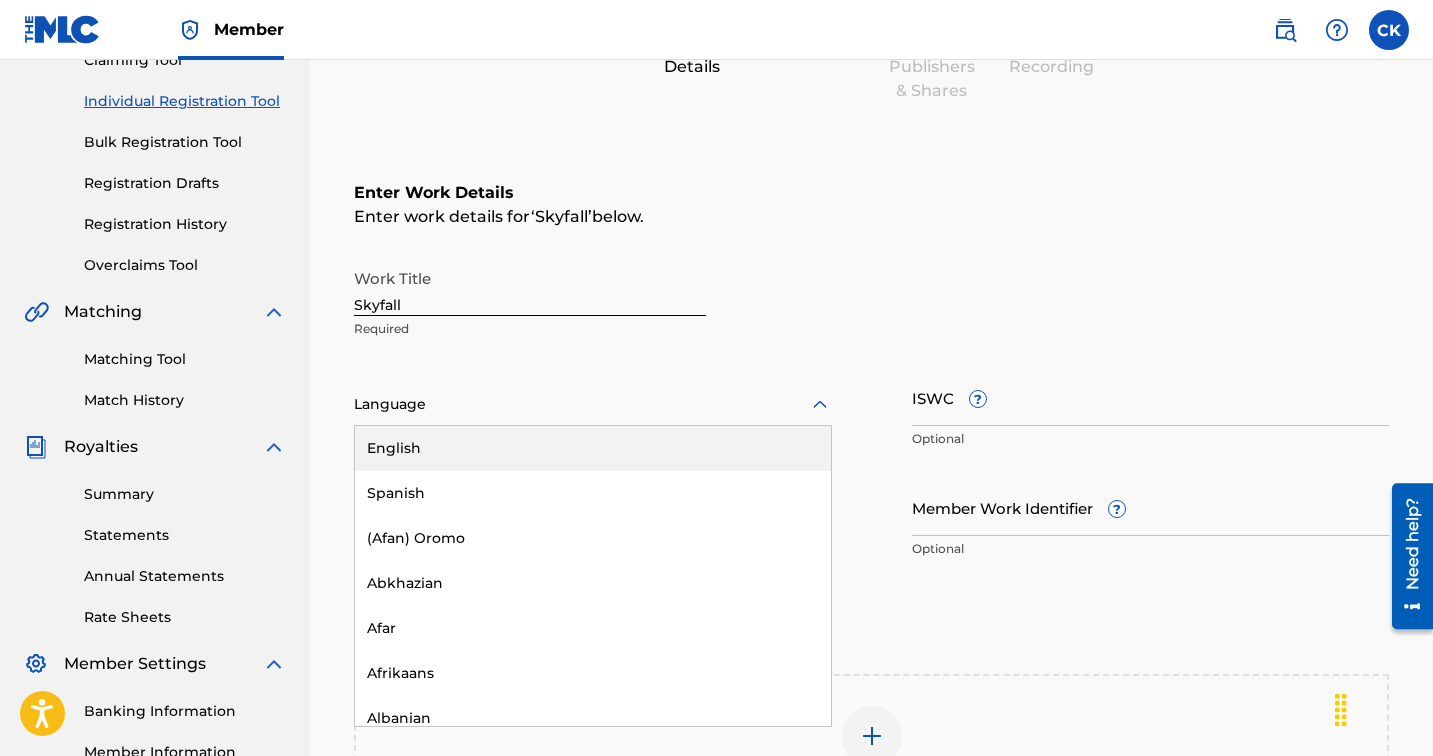 click on "English" at bounding box center [593, 448] 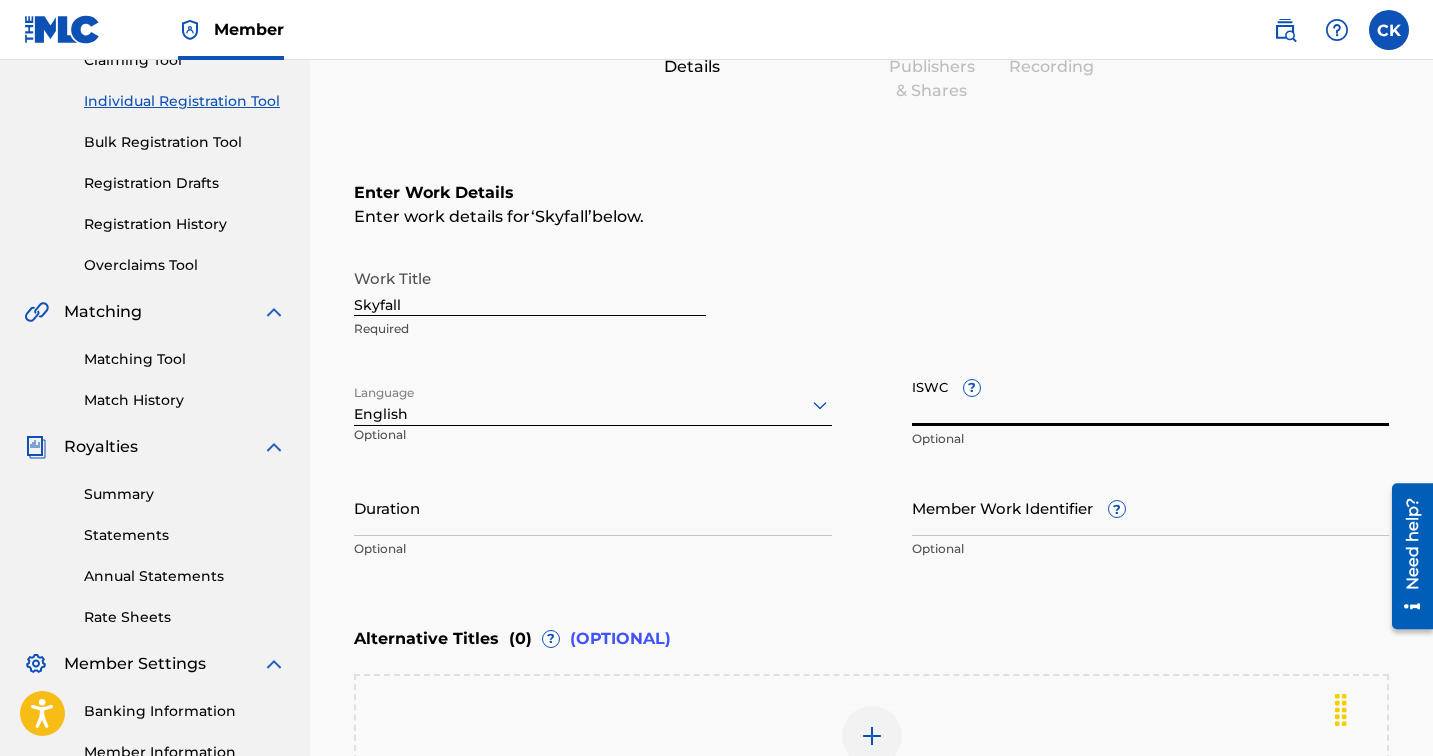 click on "ISWC   ?" at bounding box center (1151, 397) 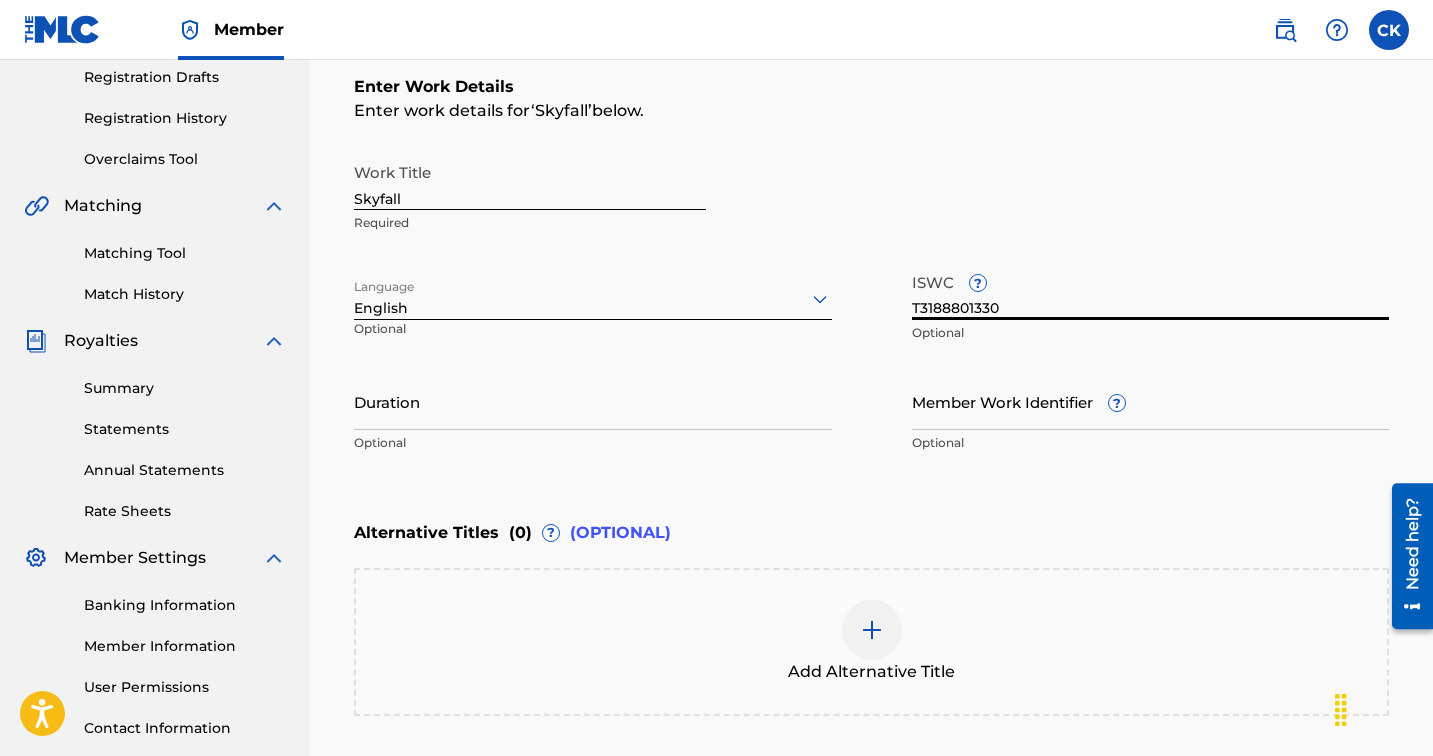 scroll, scrollTop: 359, scrollLeft: 0, axis: vertical 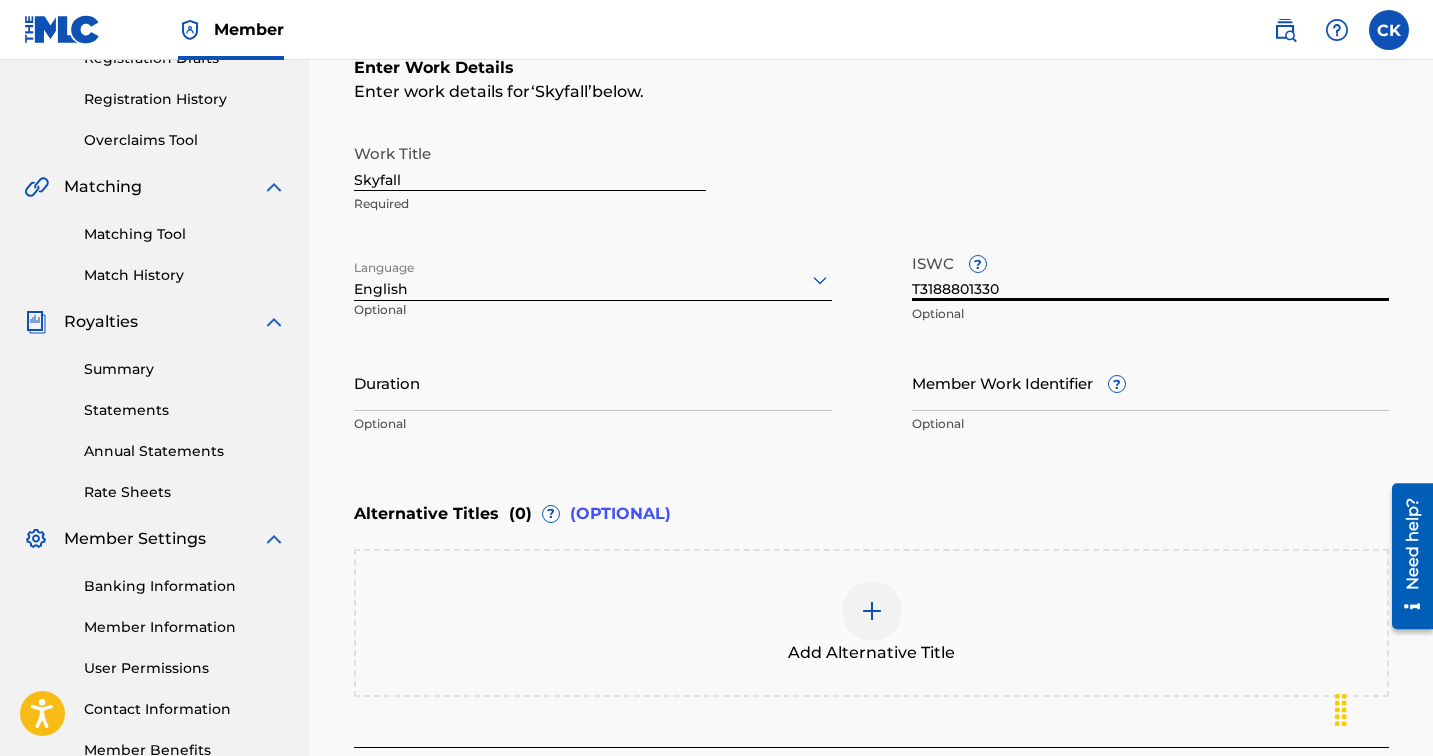 type on "T3188801330" 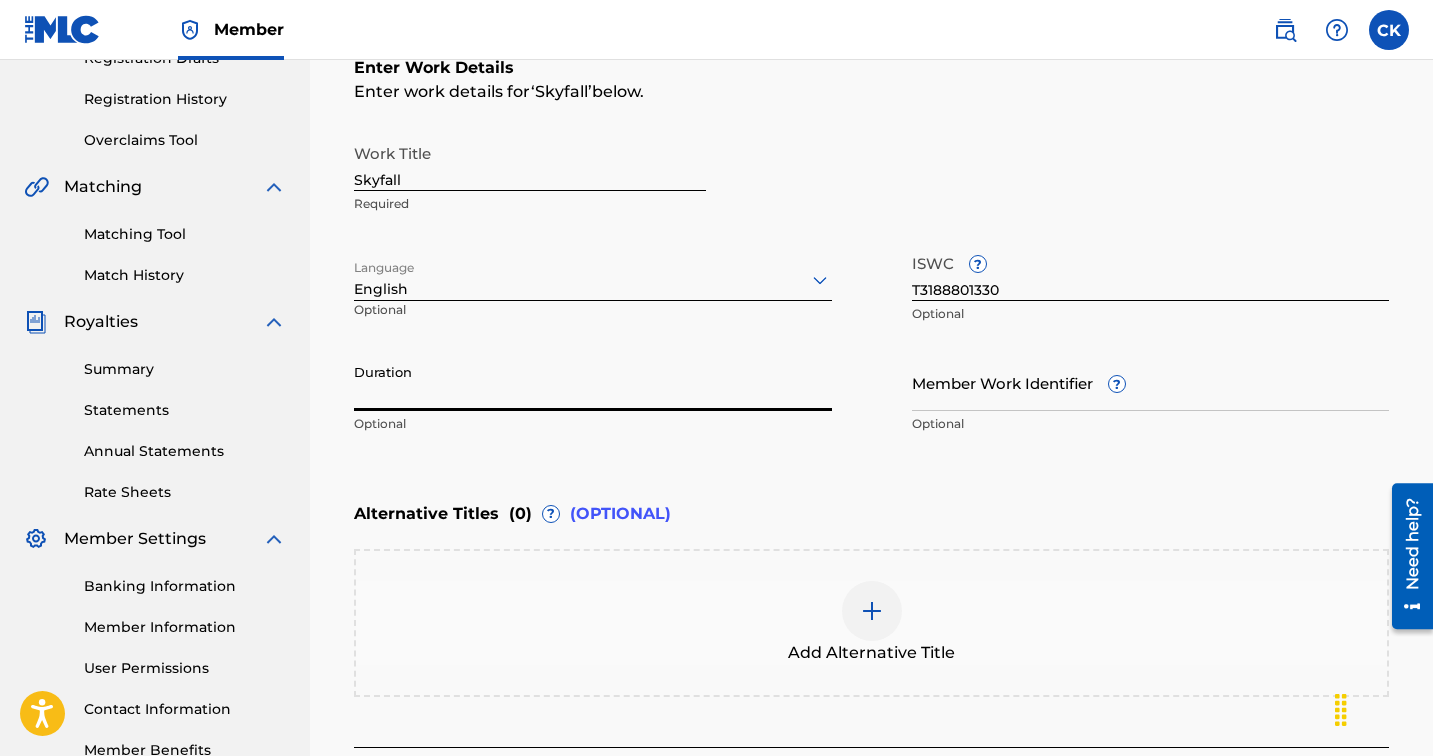 click on "Member Work Identifier   ?" at bounding box center (1151, 382) 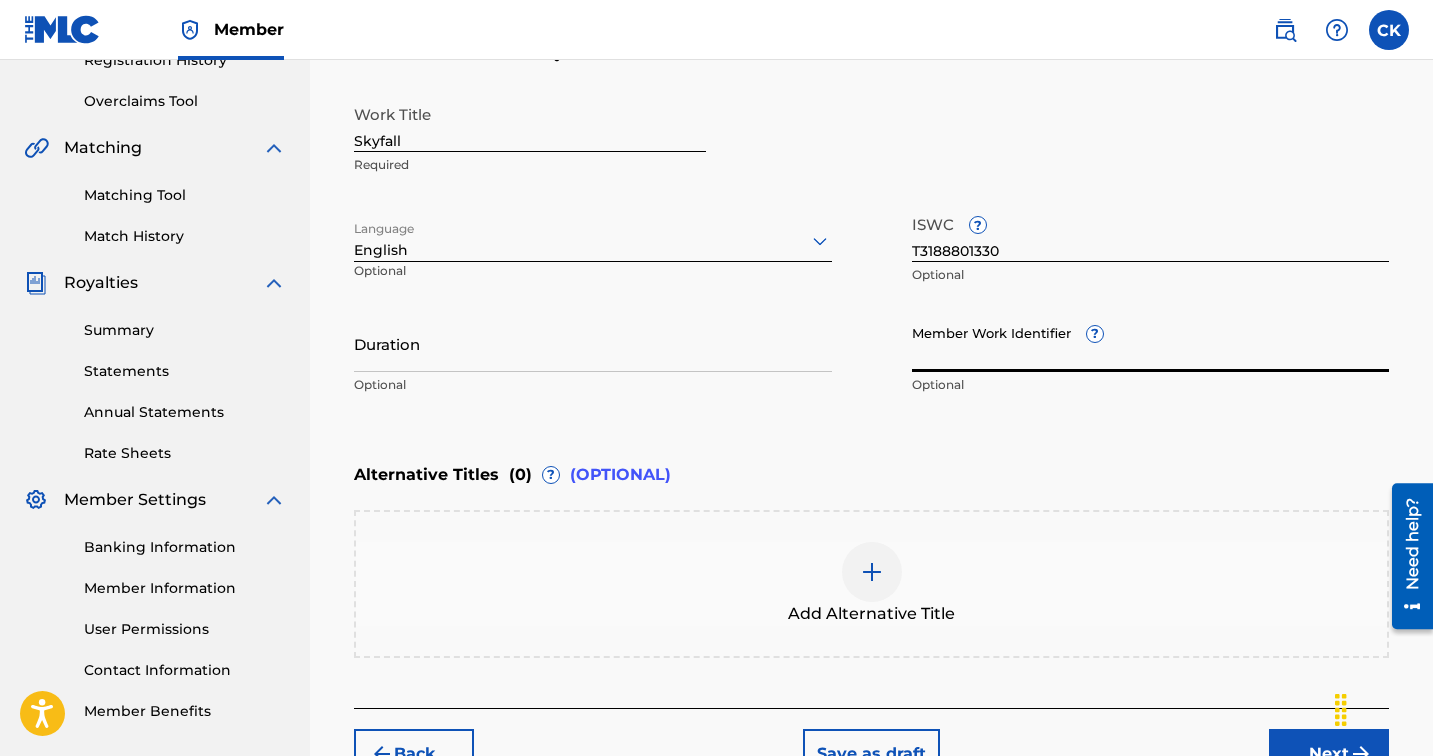 scroll, scrollTop: 418, scrollLeft: 0, axis: vertical 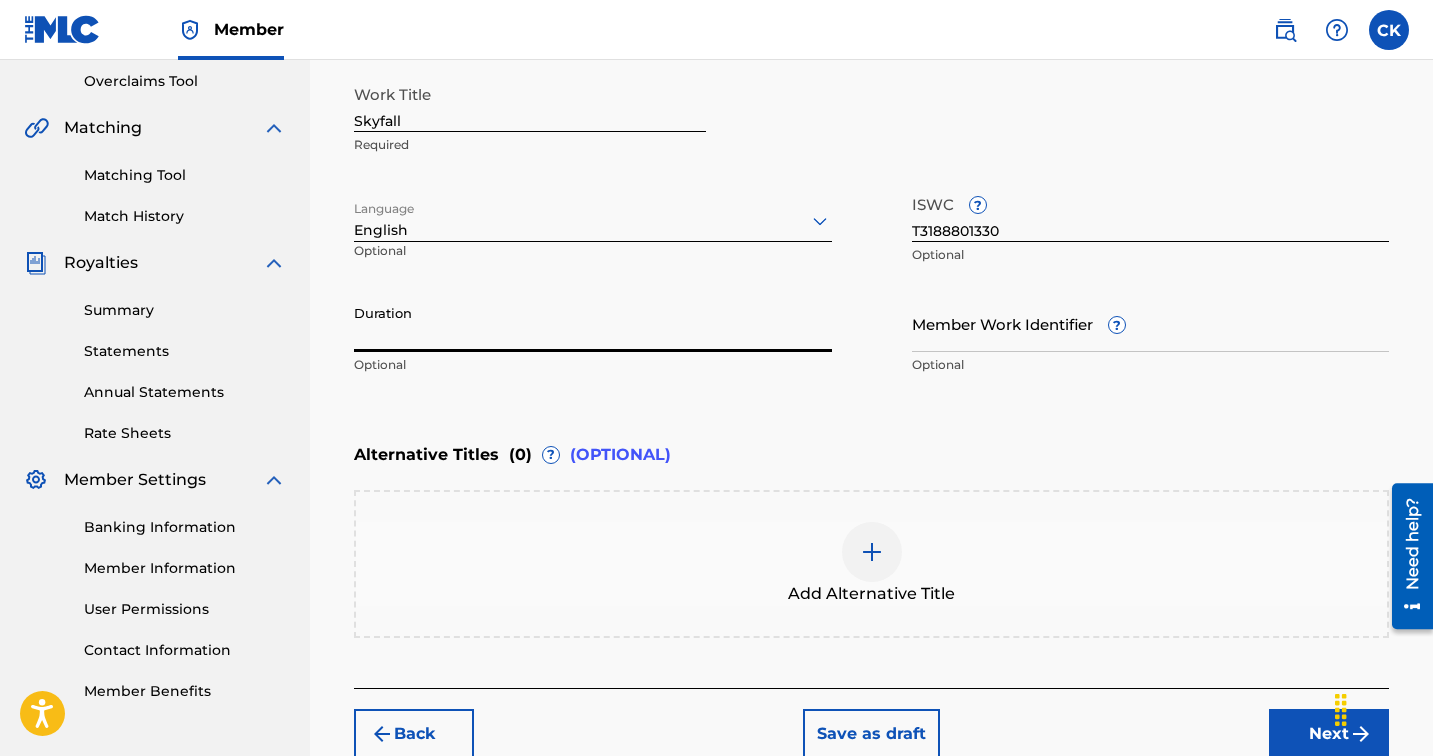 click on "Duration" at bounding box center [593, 323] 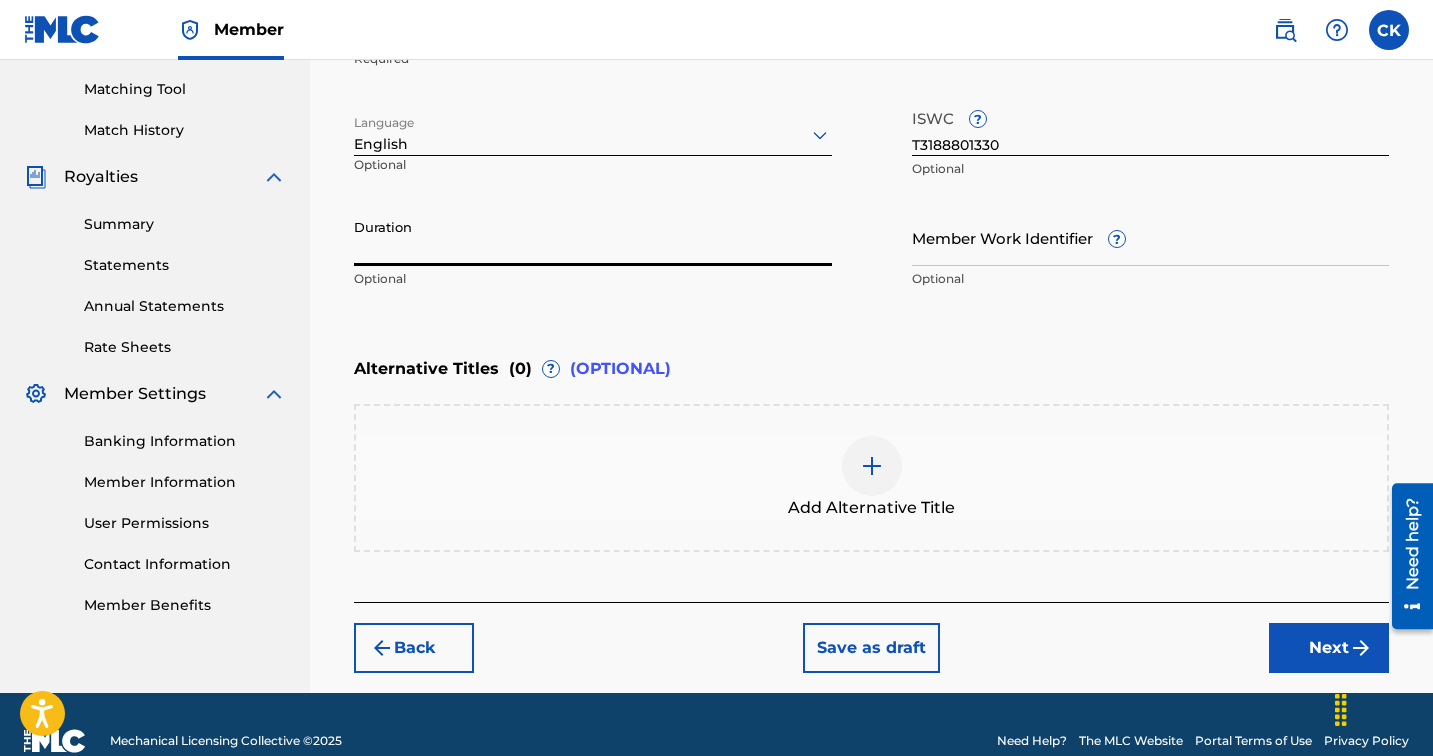 scroll, scrollTop: 500, scrollLeft: 0, axis: vertical 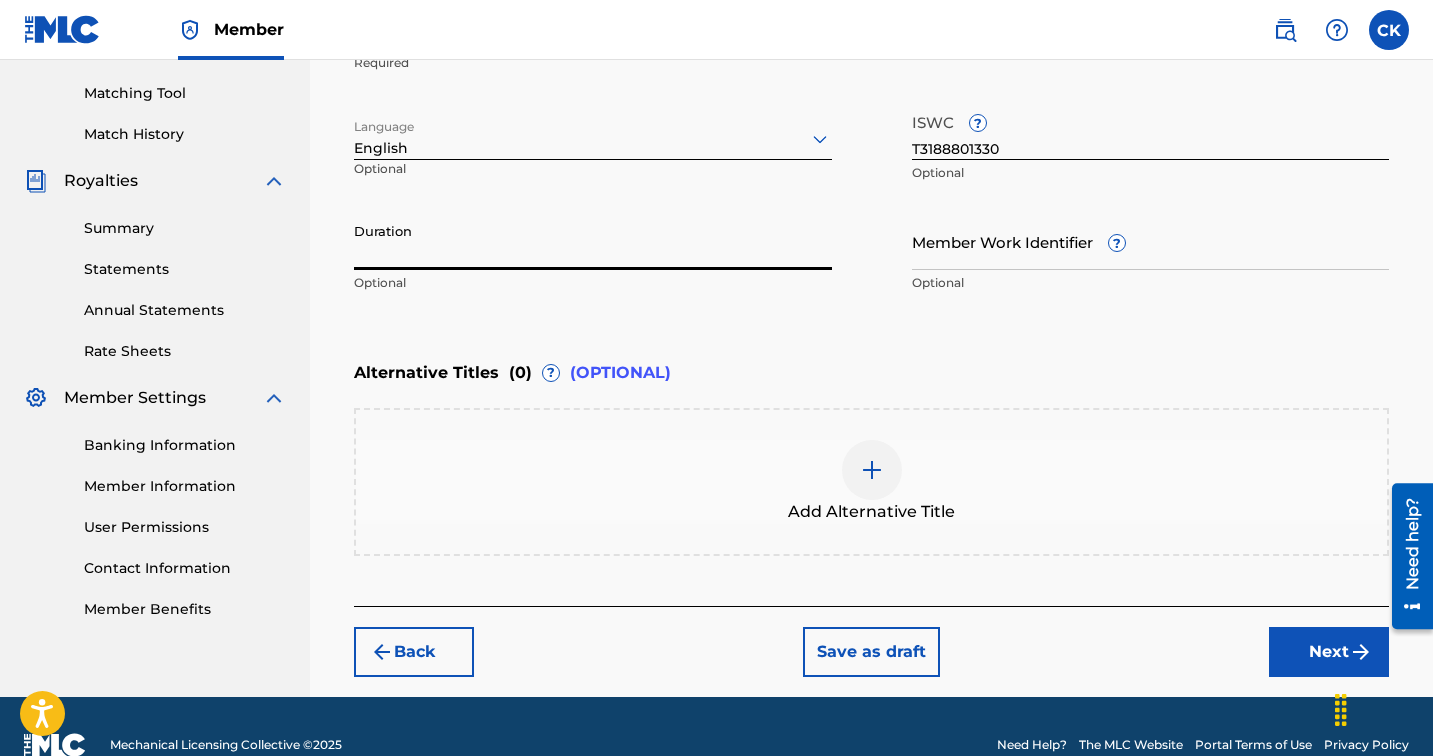 click on "Member Work Identifier   ?" at bounding box center (1151, 241) 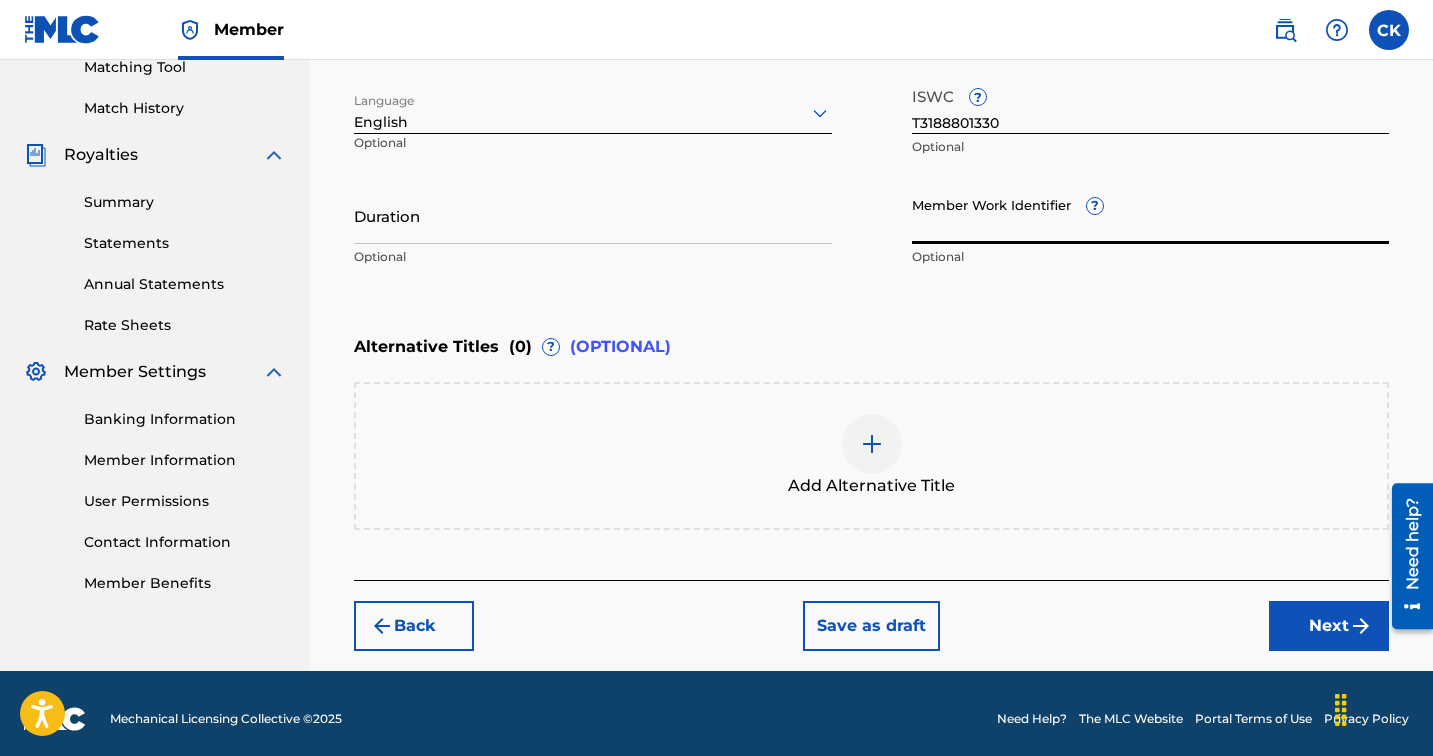 scroll, scrollTop: 536, scrollLeft: 0, axis: vertical 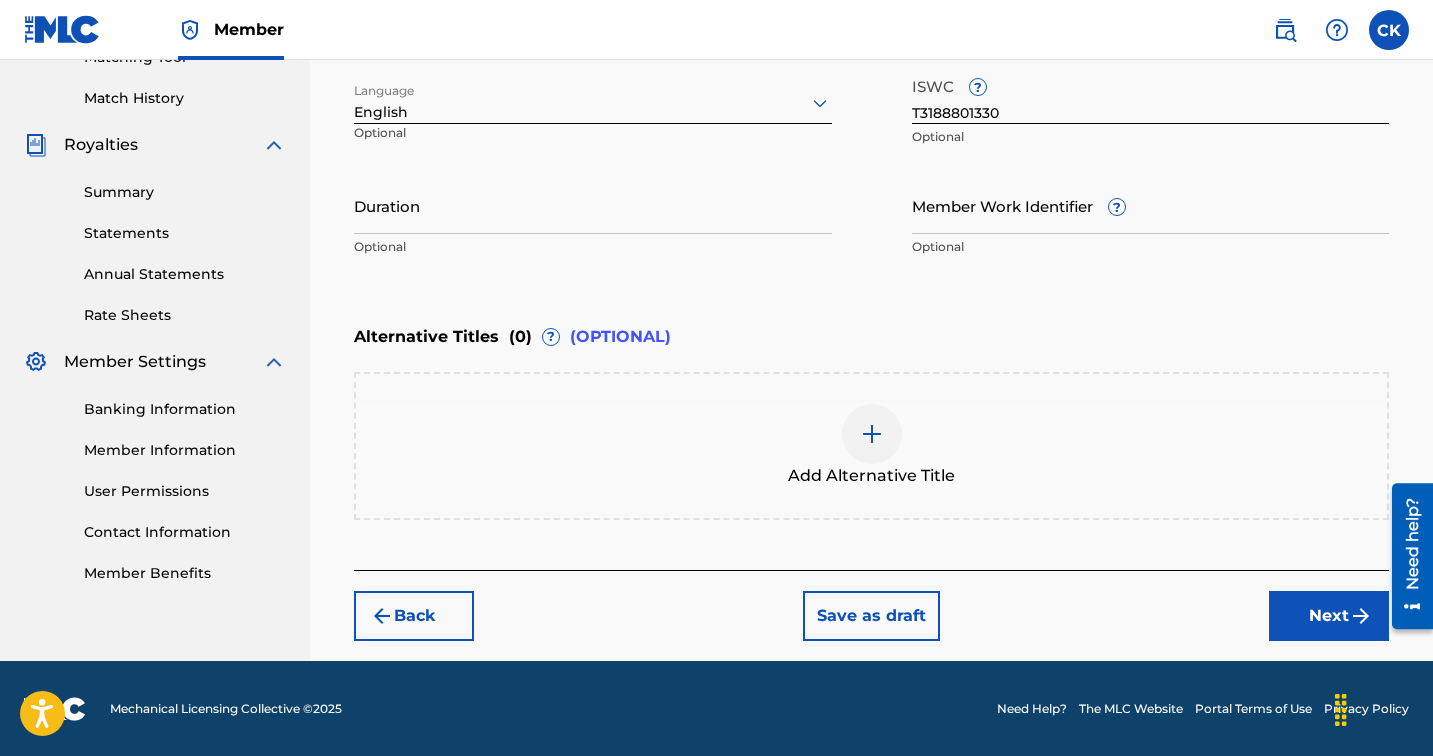 click on "Register Work Search Enter Work Details Add Writers Add Publishers & Shares Add Recording Review Enter Work Details Enter work details for ‘ Skyfall ’ below. Work Title Skyfall Required Language English Optional ISWC ? T3188801330 Optional Duration Optional Member Work Identifier ? Optional Alternative Titles ( 0 ) ? (OPTIONAL) Add Alternative Title Back Save as draft Next" at bounding box center [871, 117] 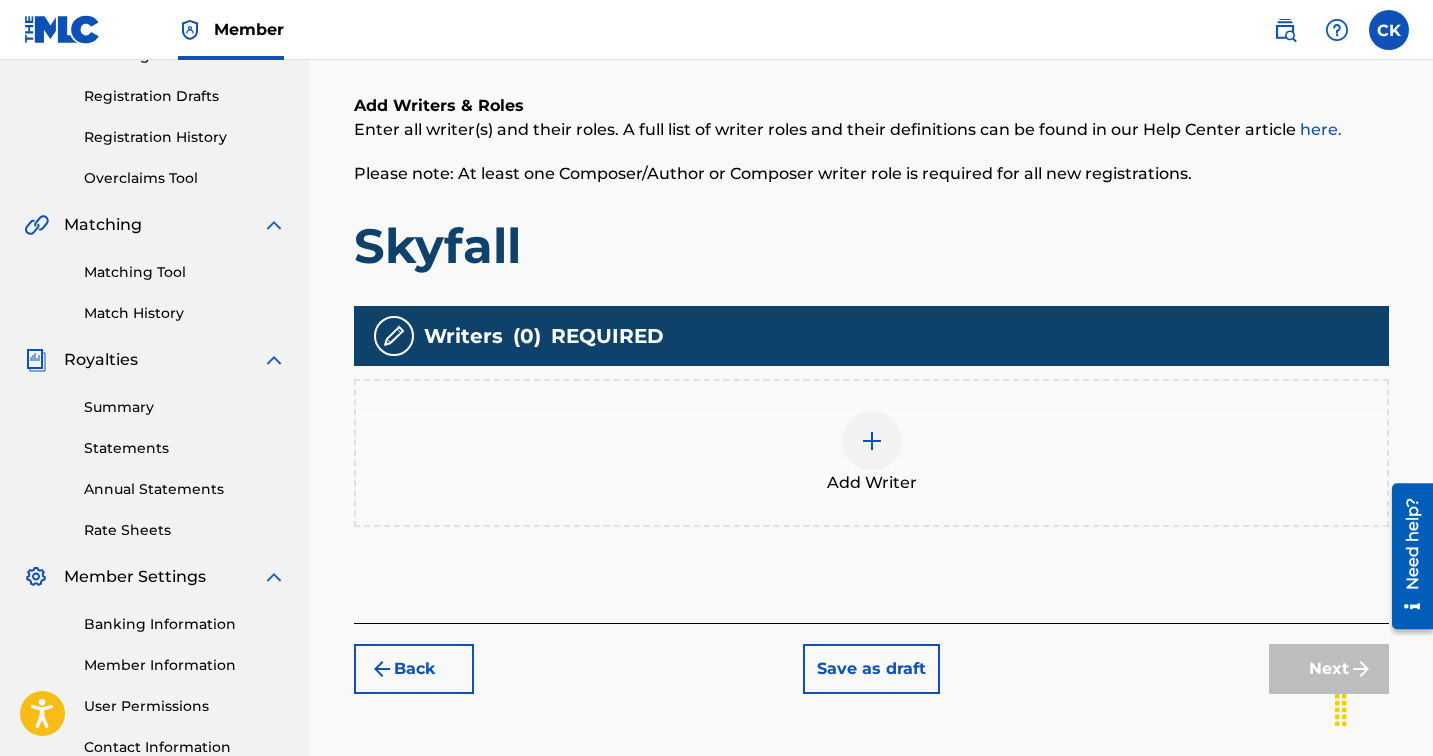 scroll, scrollTop: 319, scrollLeft: 0, axis: vertical 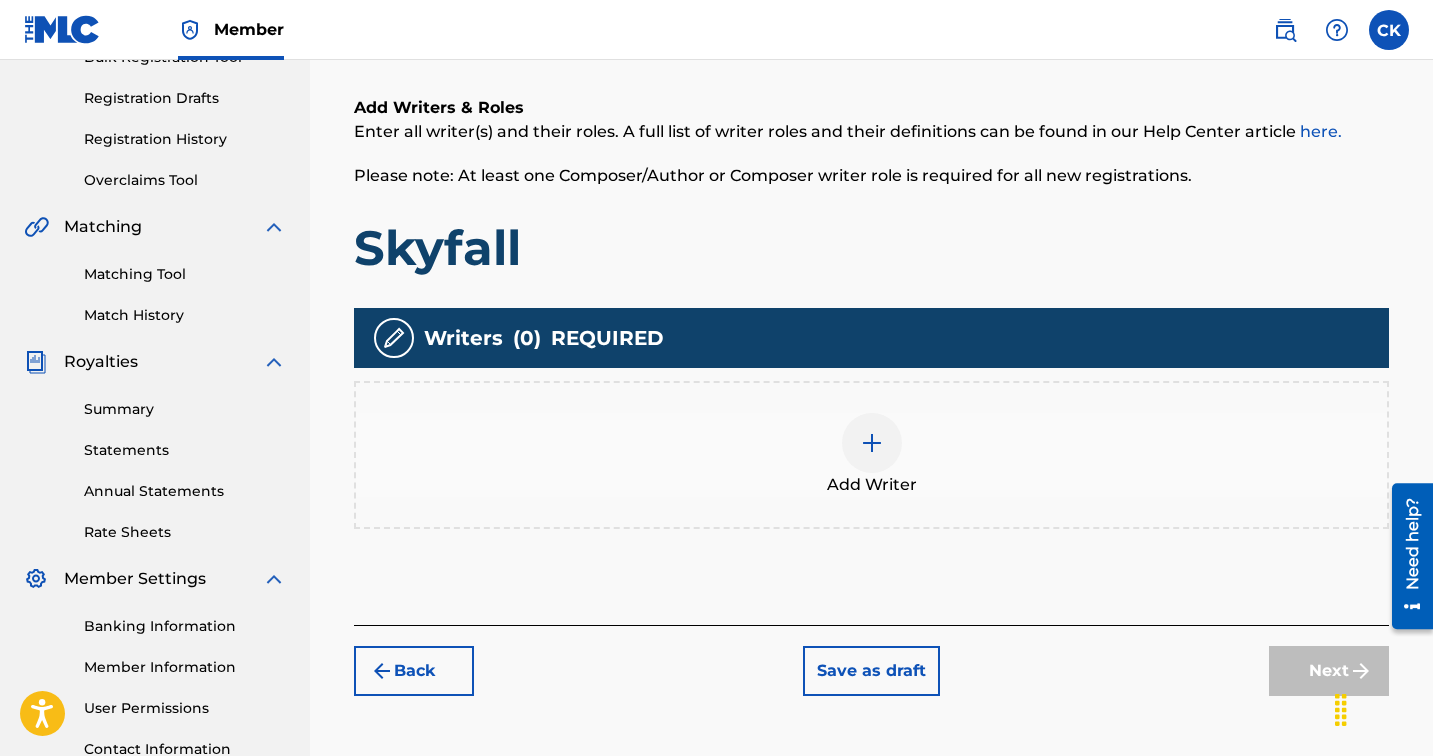 click at bounding box center (872, 443) 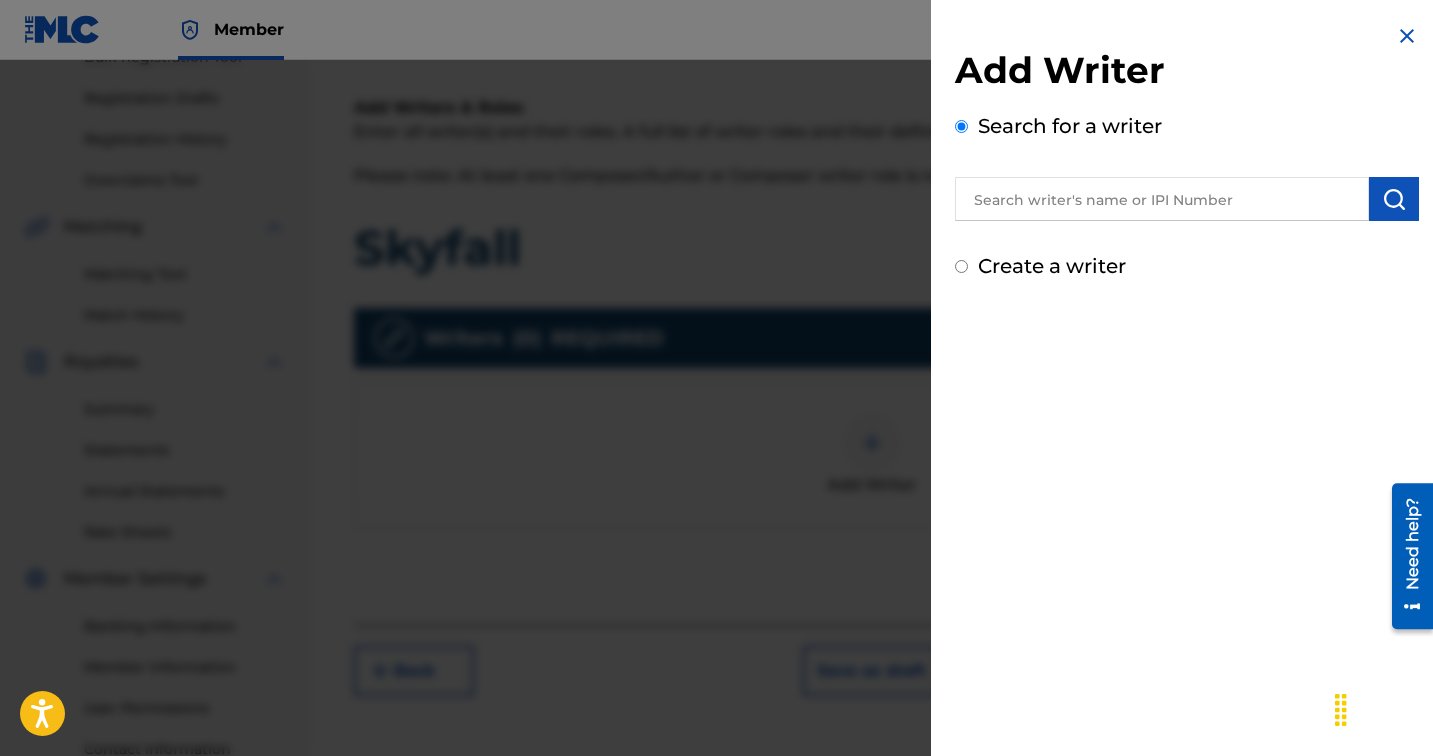click at bounding box center [1162, 199] 